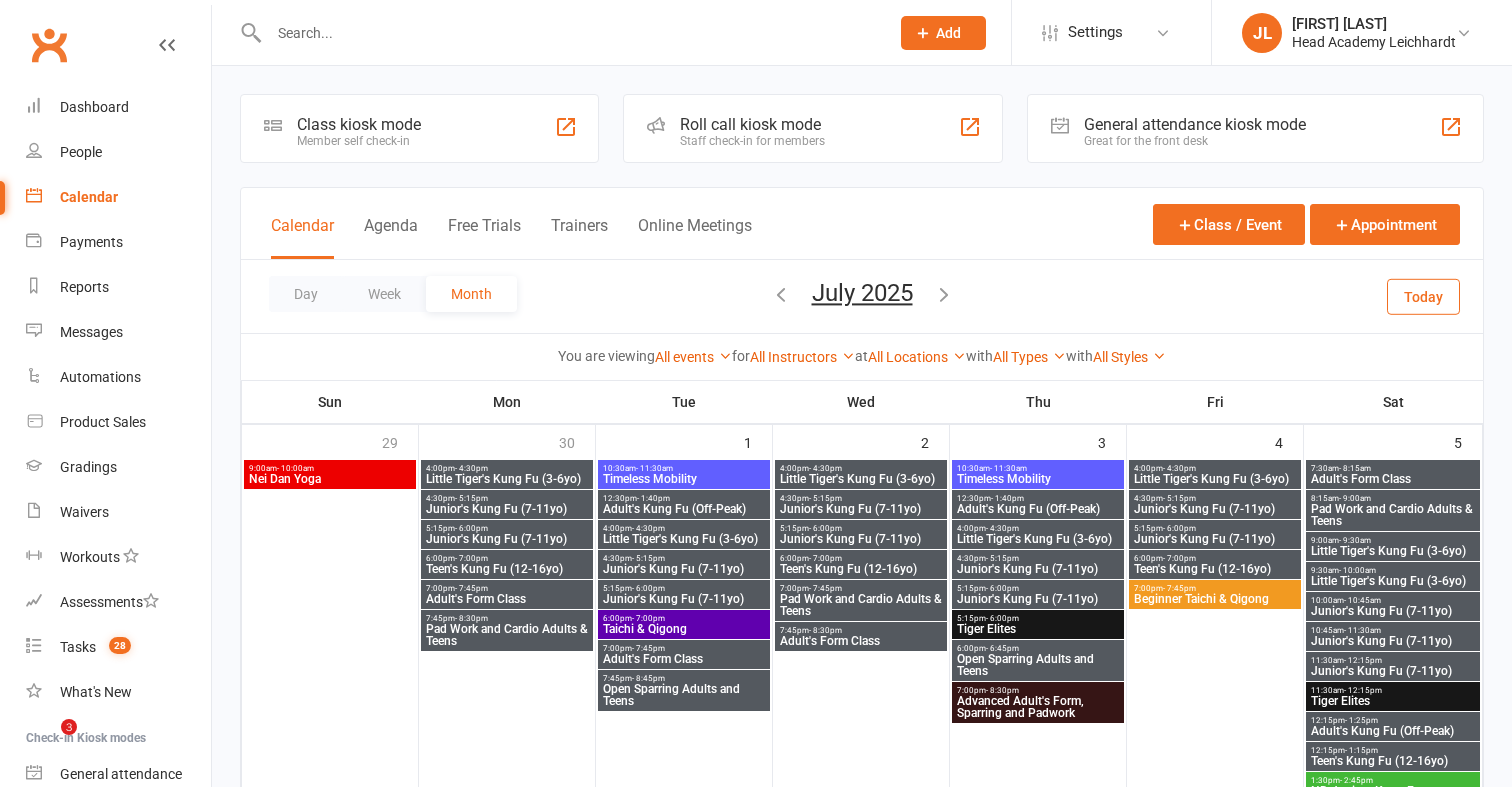 scroll, scrollTop: 1553, scrollLeft: 0, axis: vertical 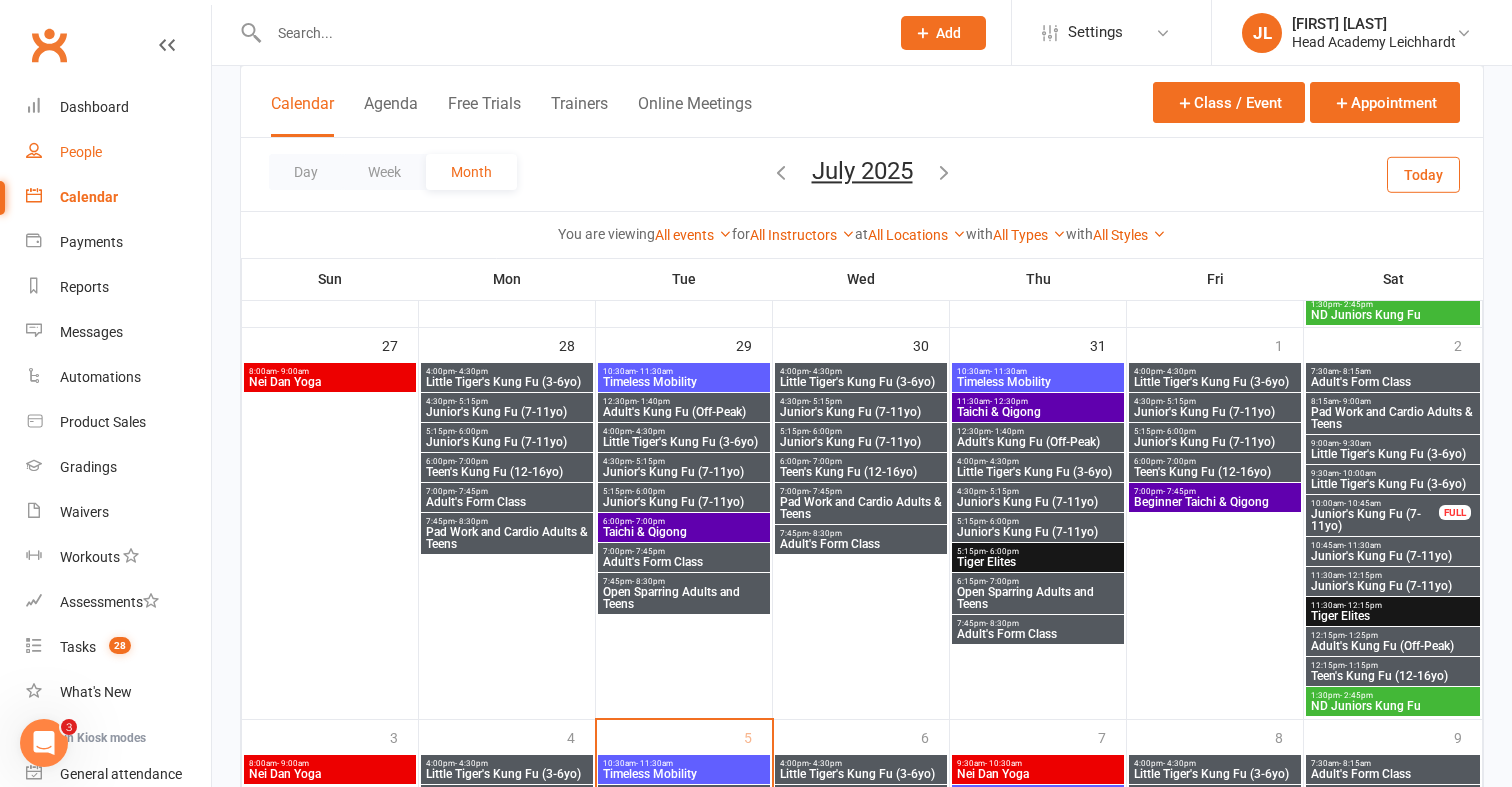 click on "People" at bounding box center (118, 152) 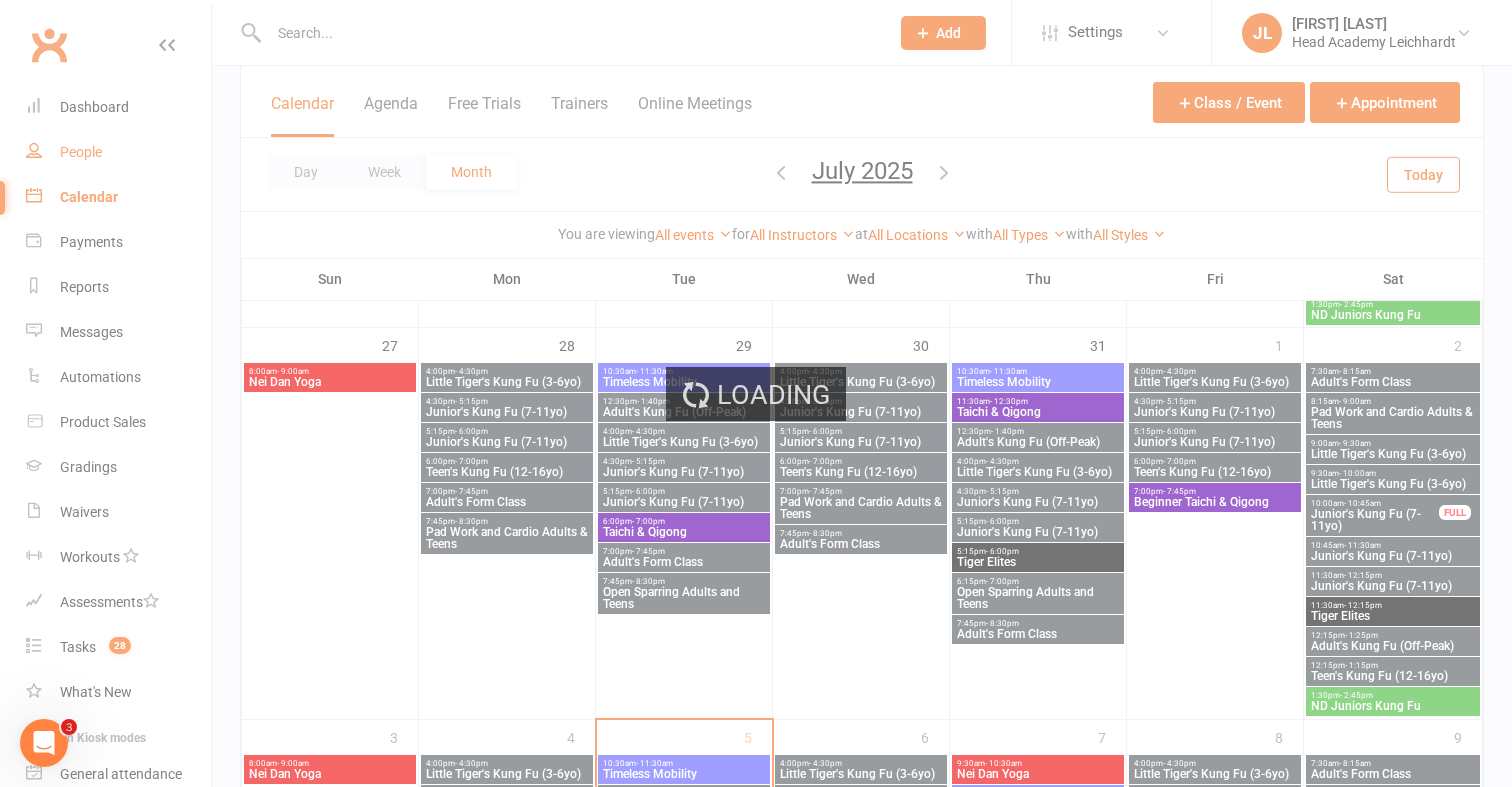 select on "100" 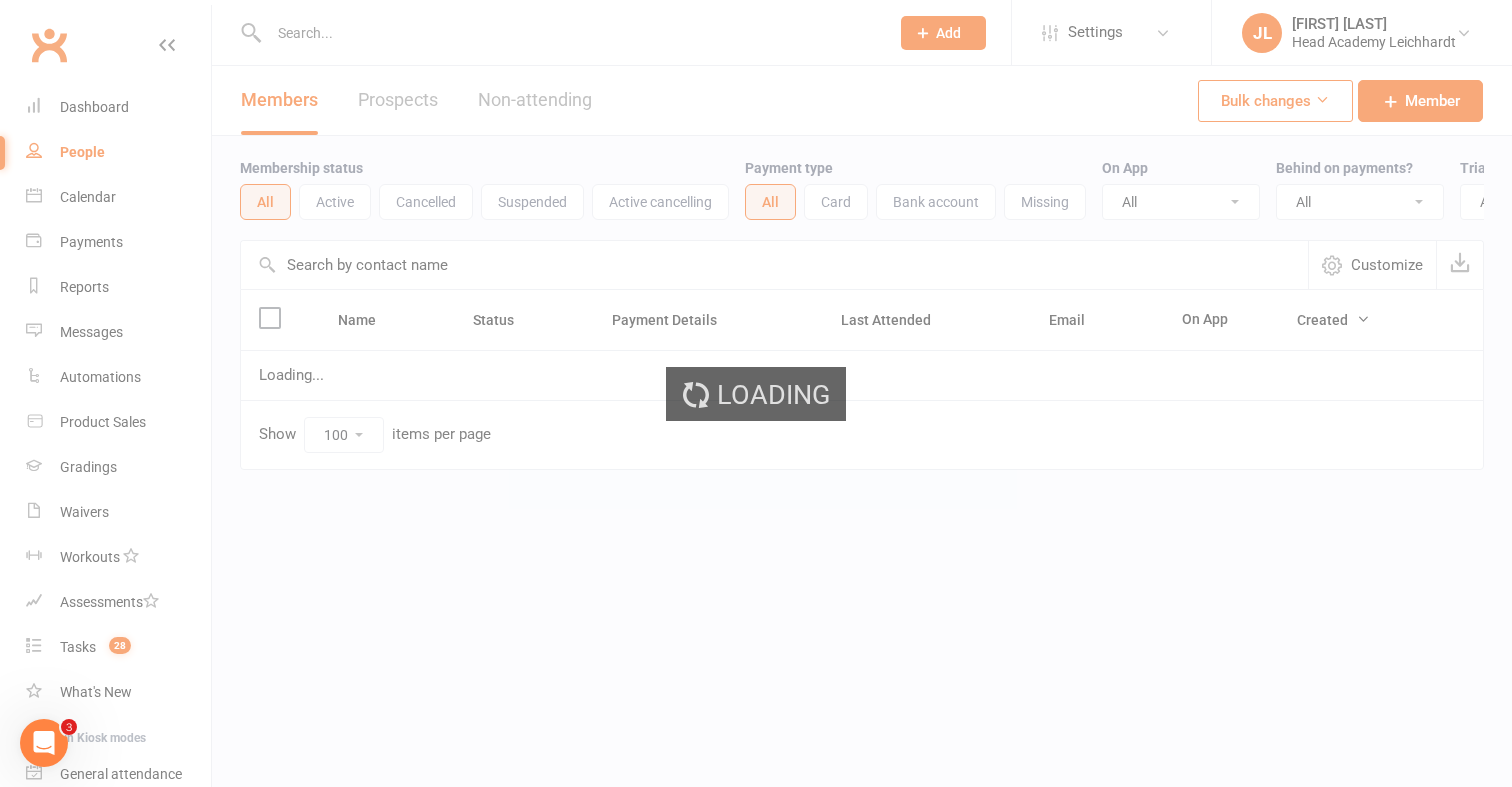 scroll, scrollTop: 0, scrollLeft: 0, axis: both 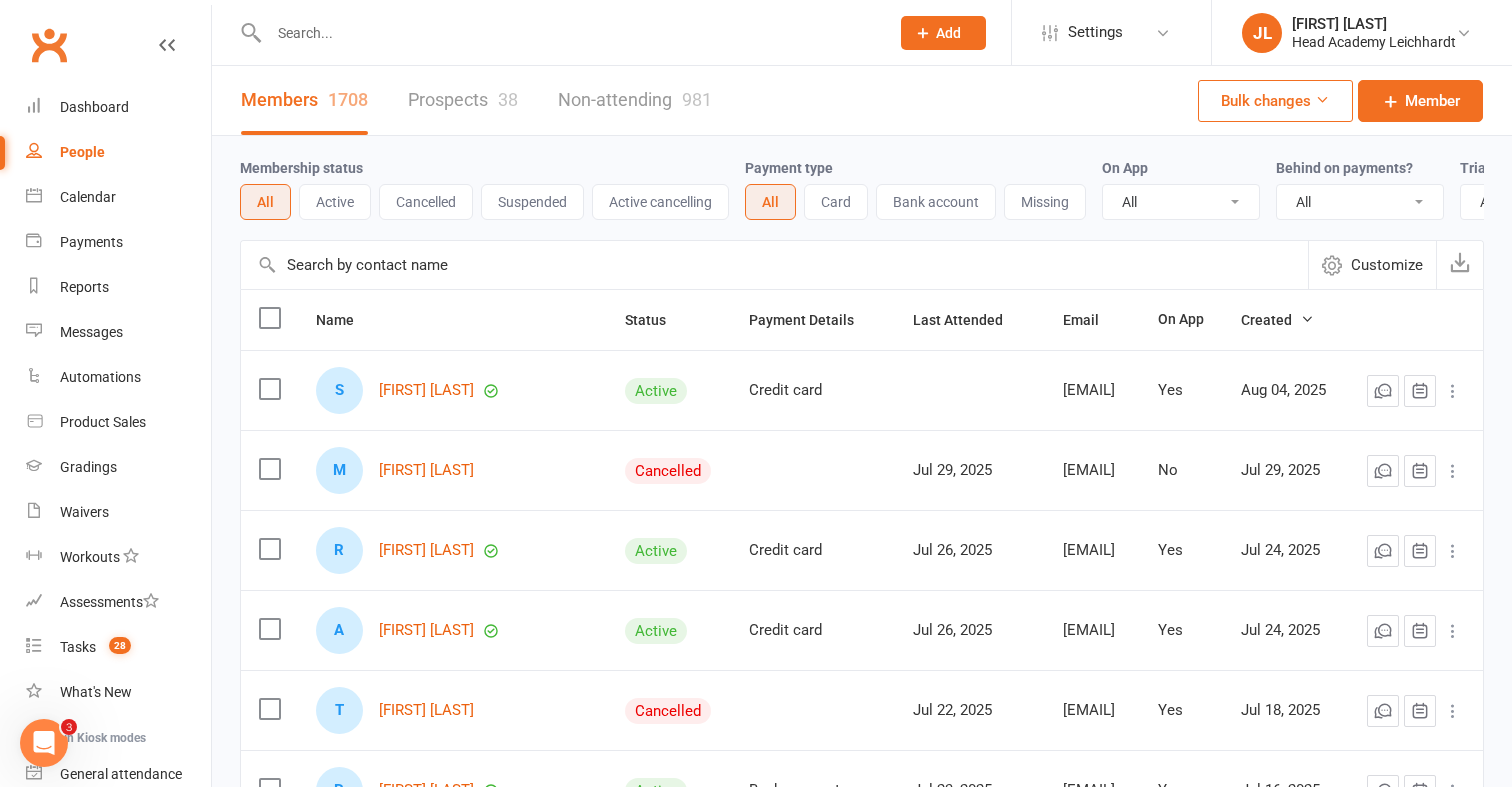 click on "Prospects 38" at bounding box center (463, 100) 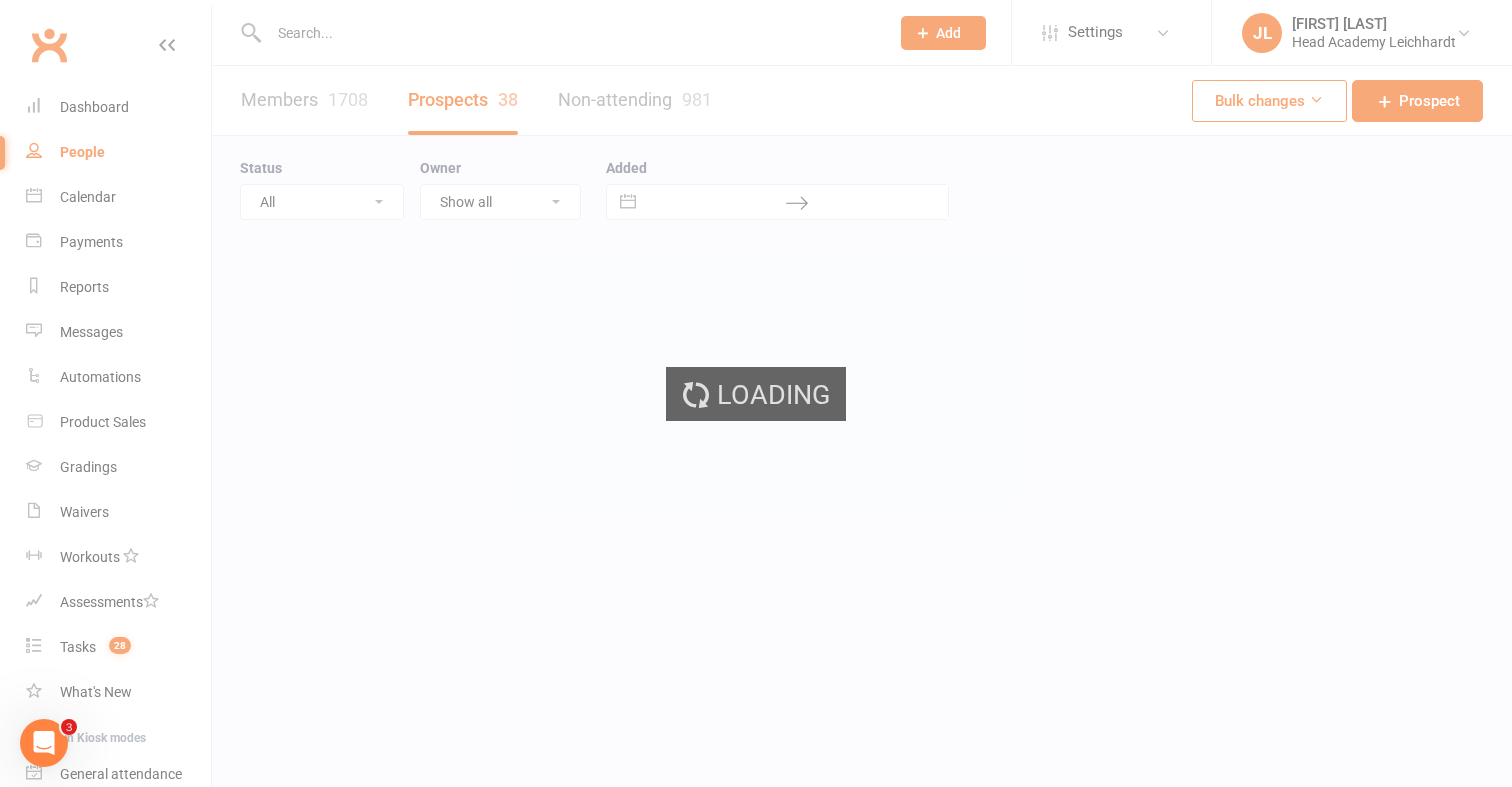 select on "50" 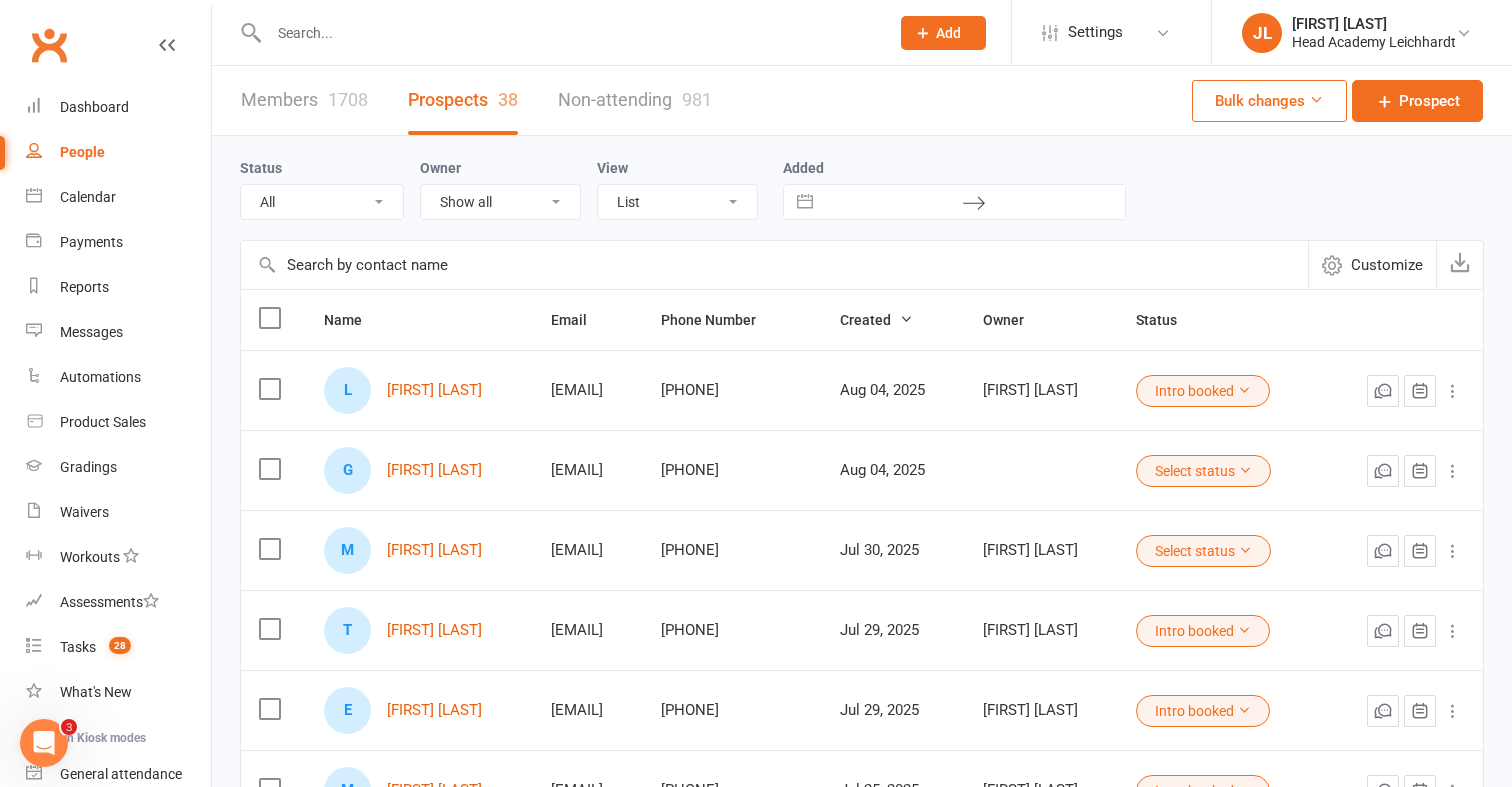 click at bounding box center (569, 33) 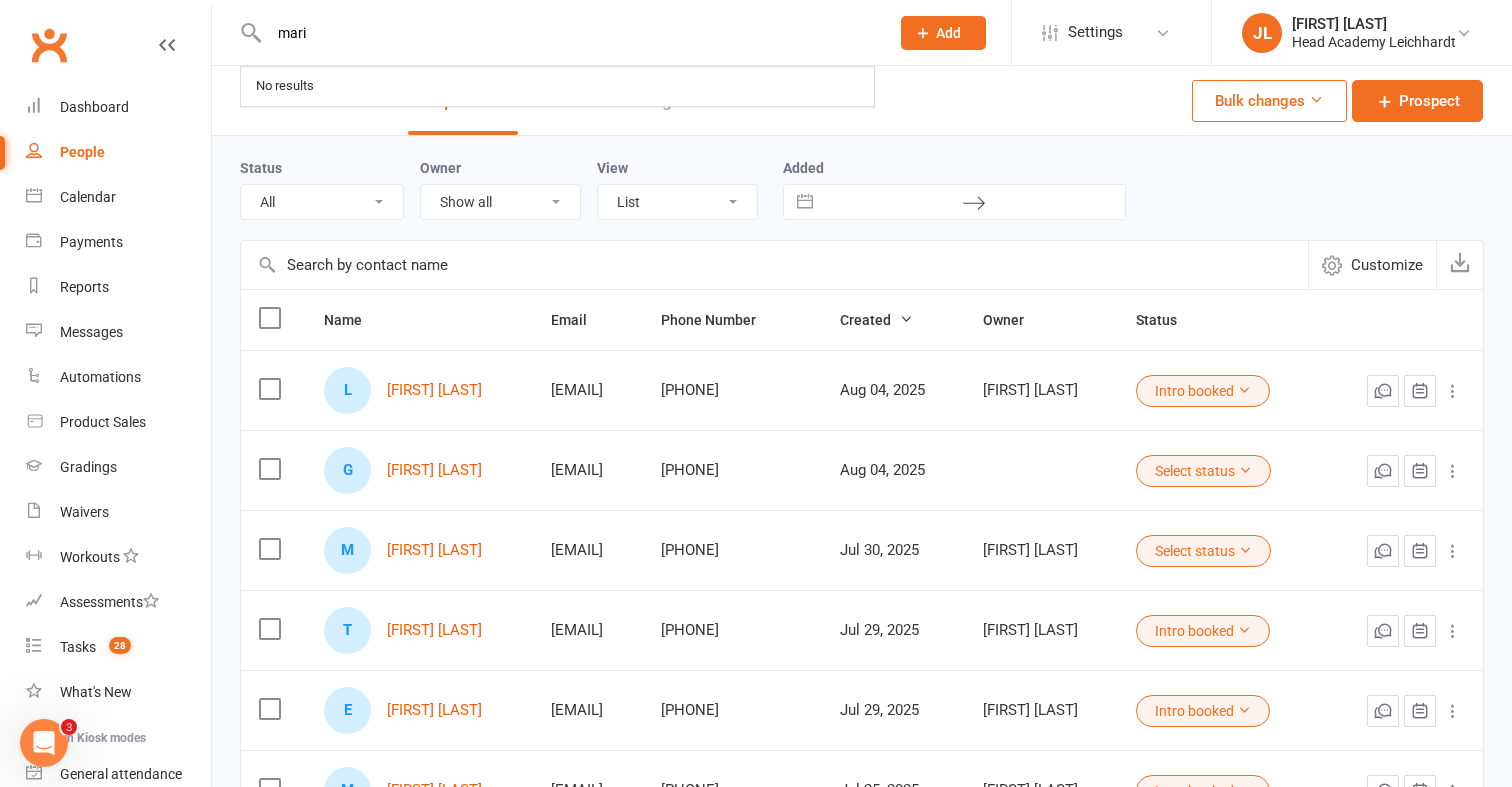 type on "maria" 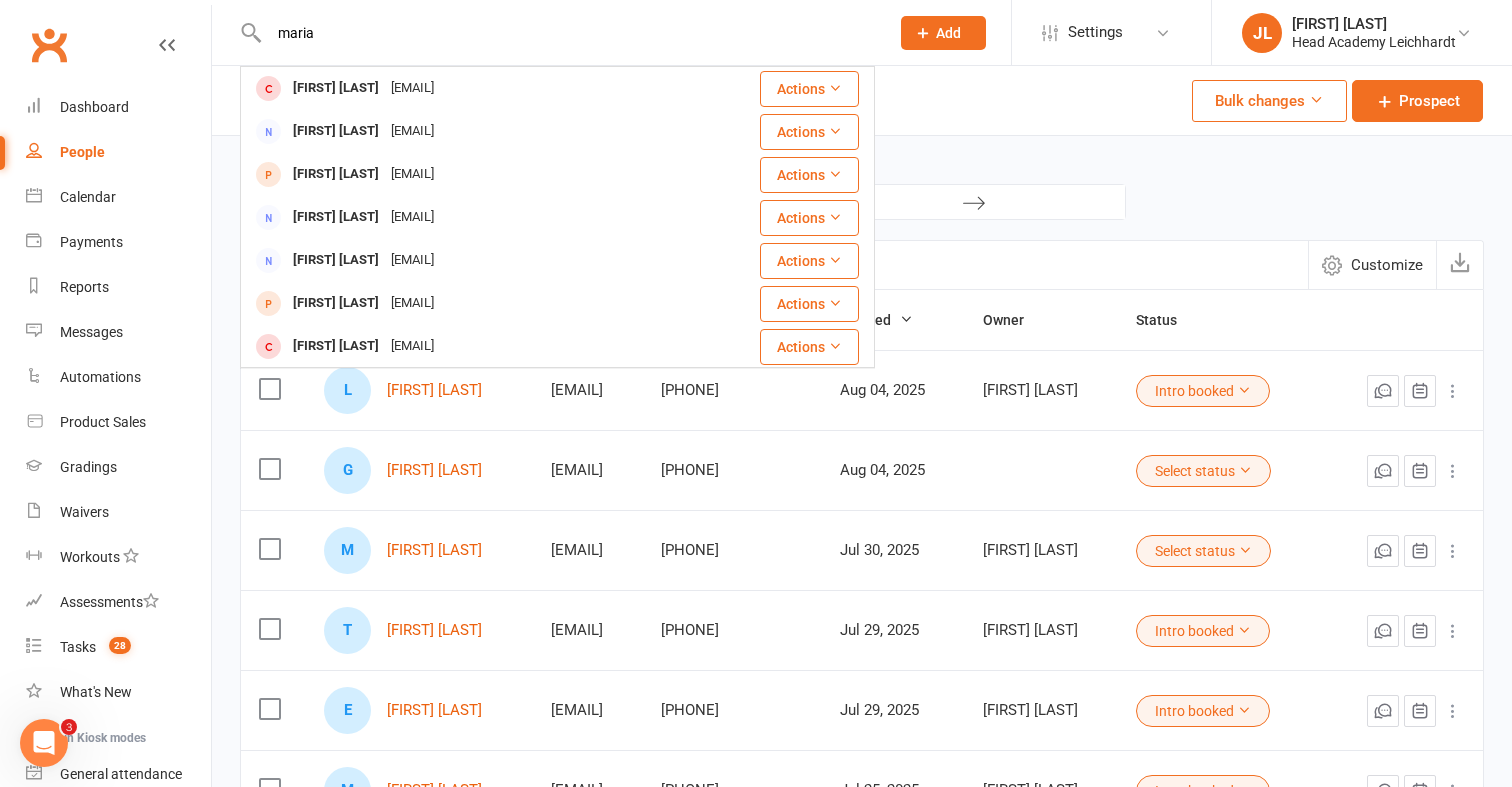click on "maria" at bounding box center [569, 33] 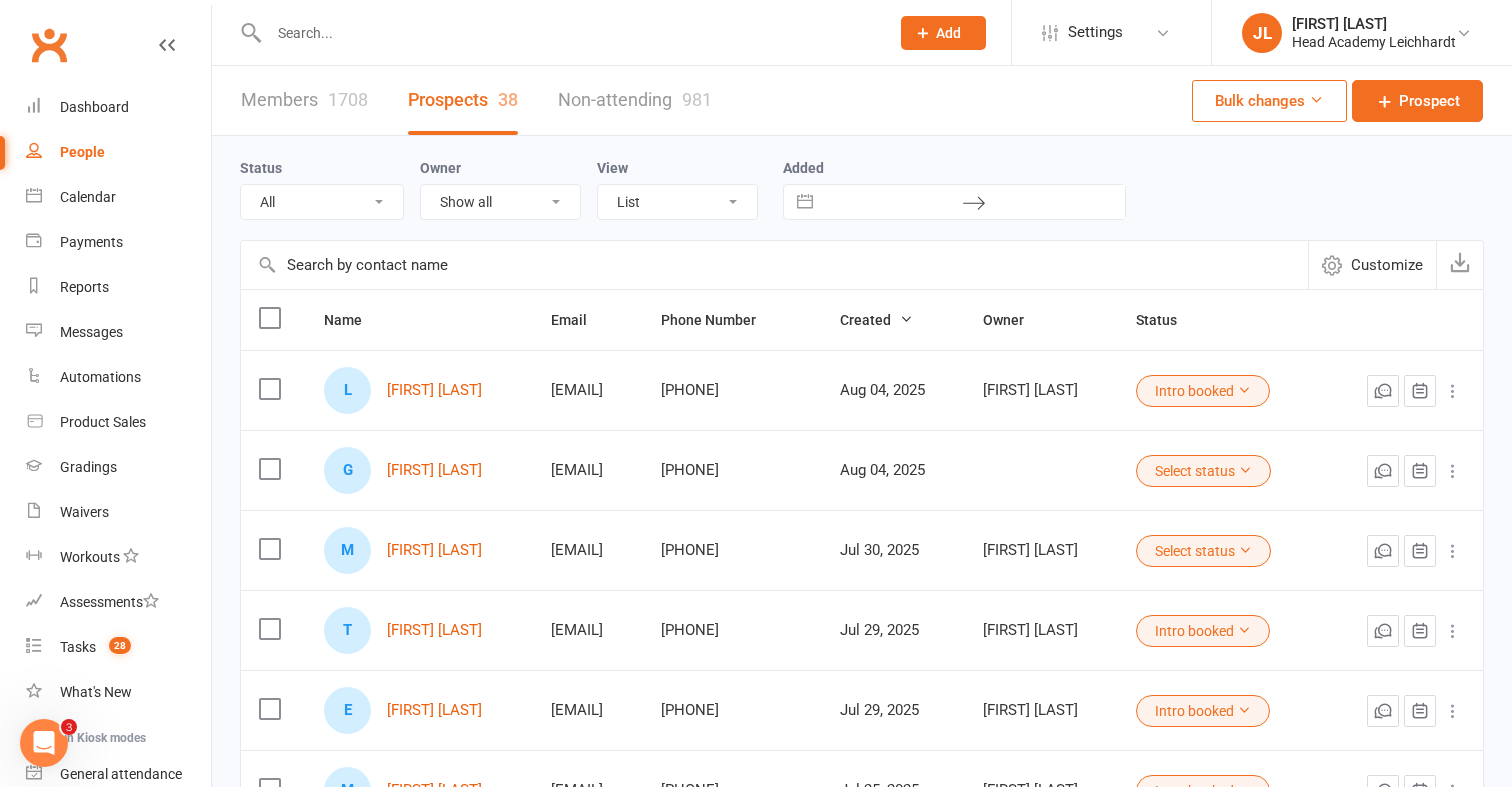 click 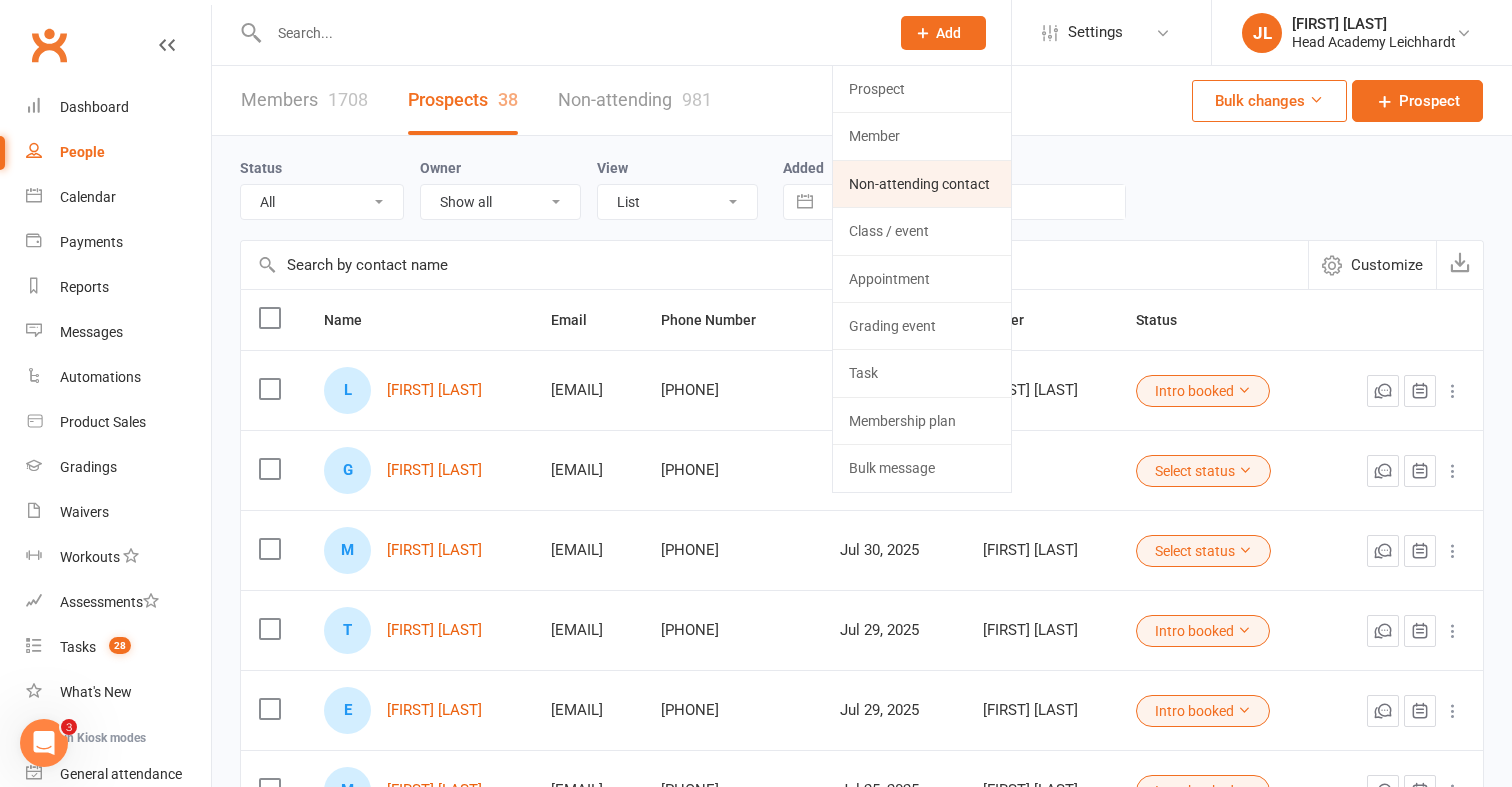click on "Non-attending contact" 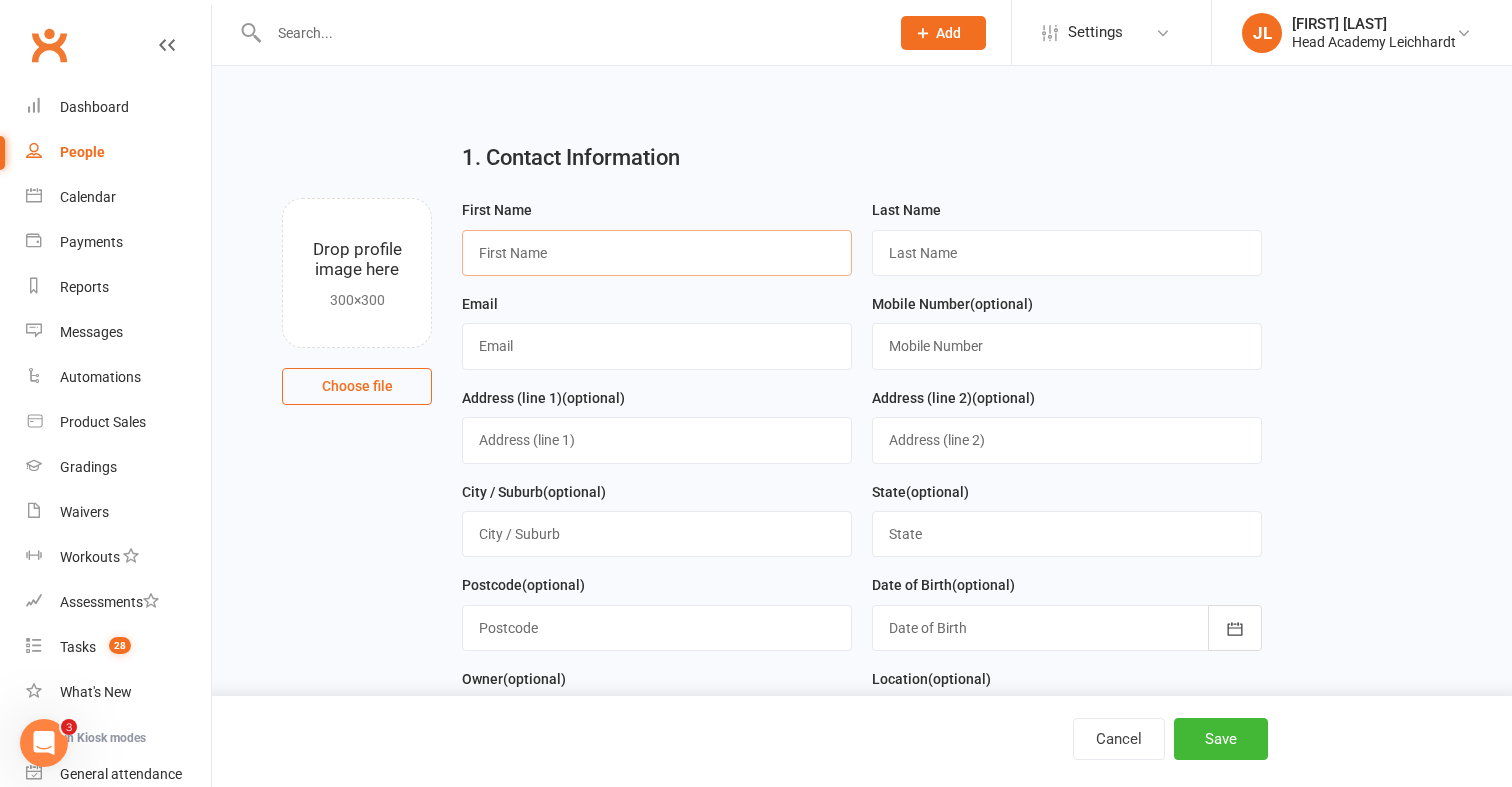 click at bounding box center [657, 253] 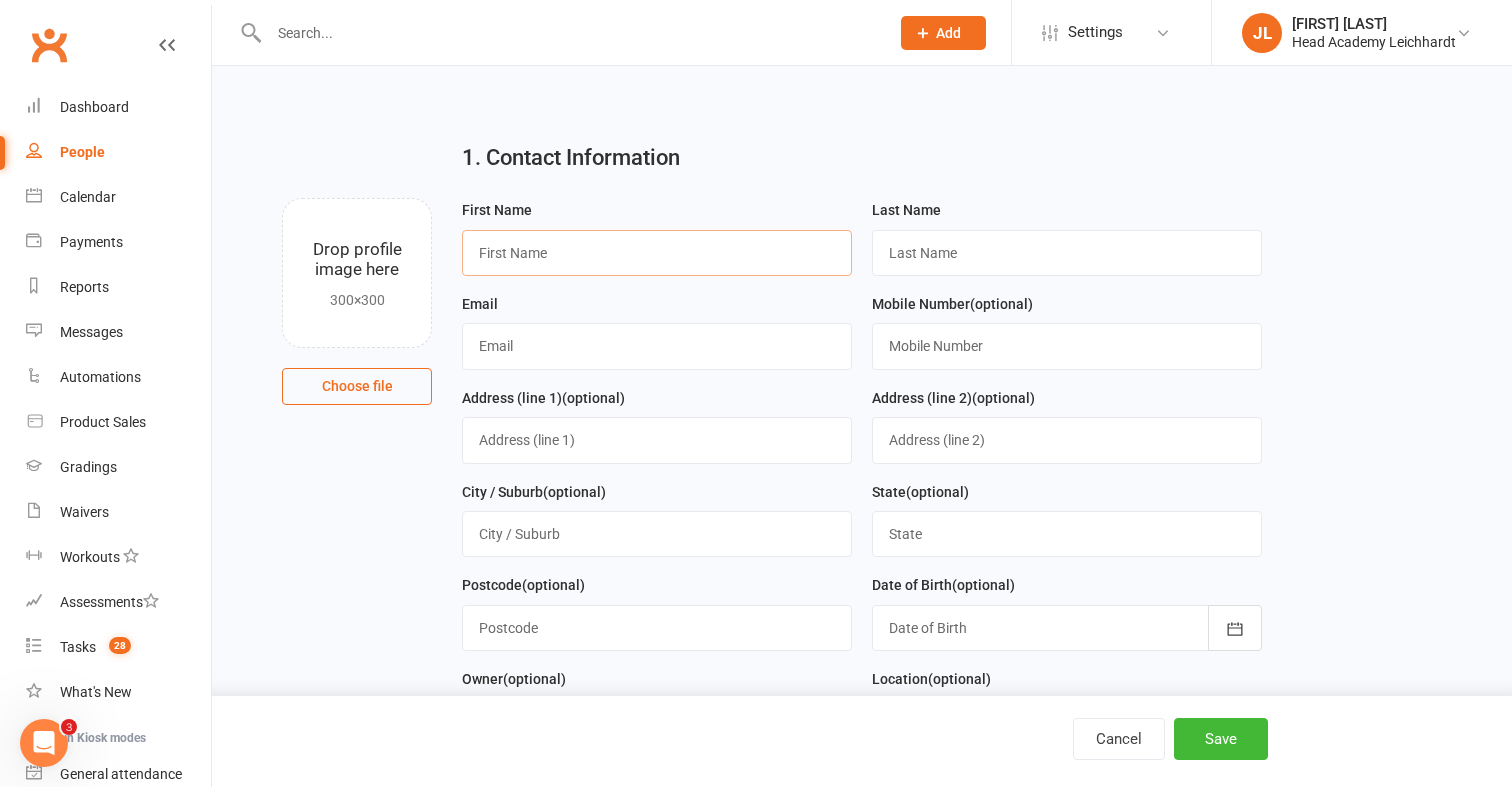 type on "m" 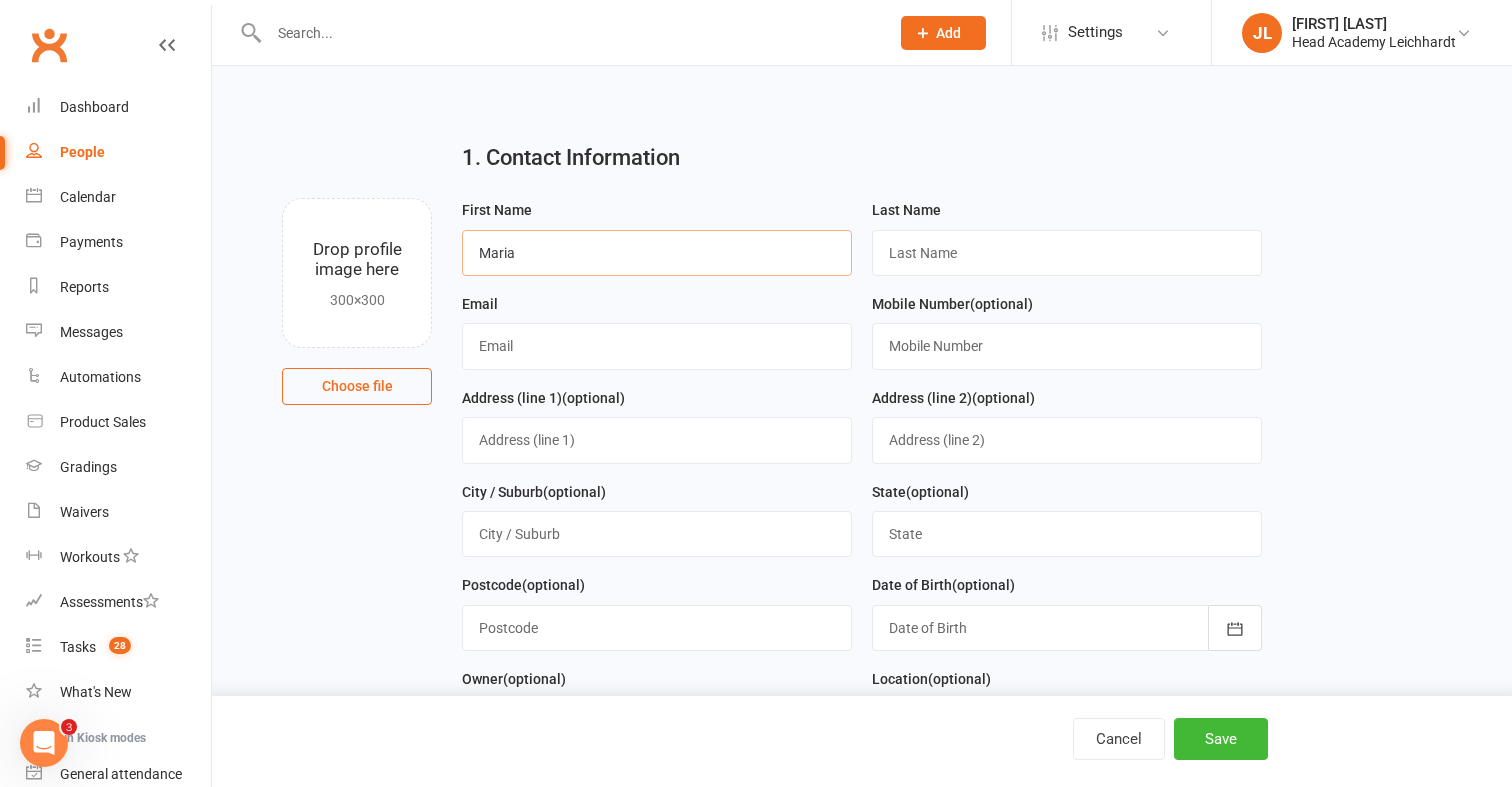 type on "Maria" 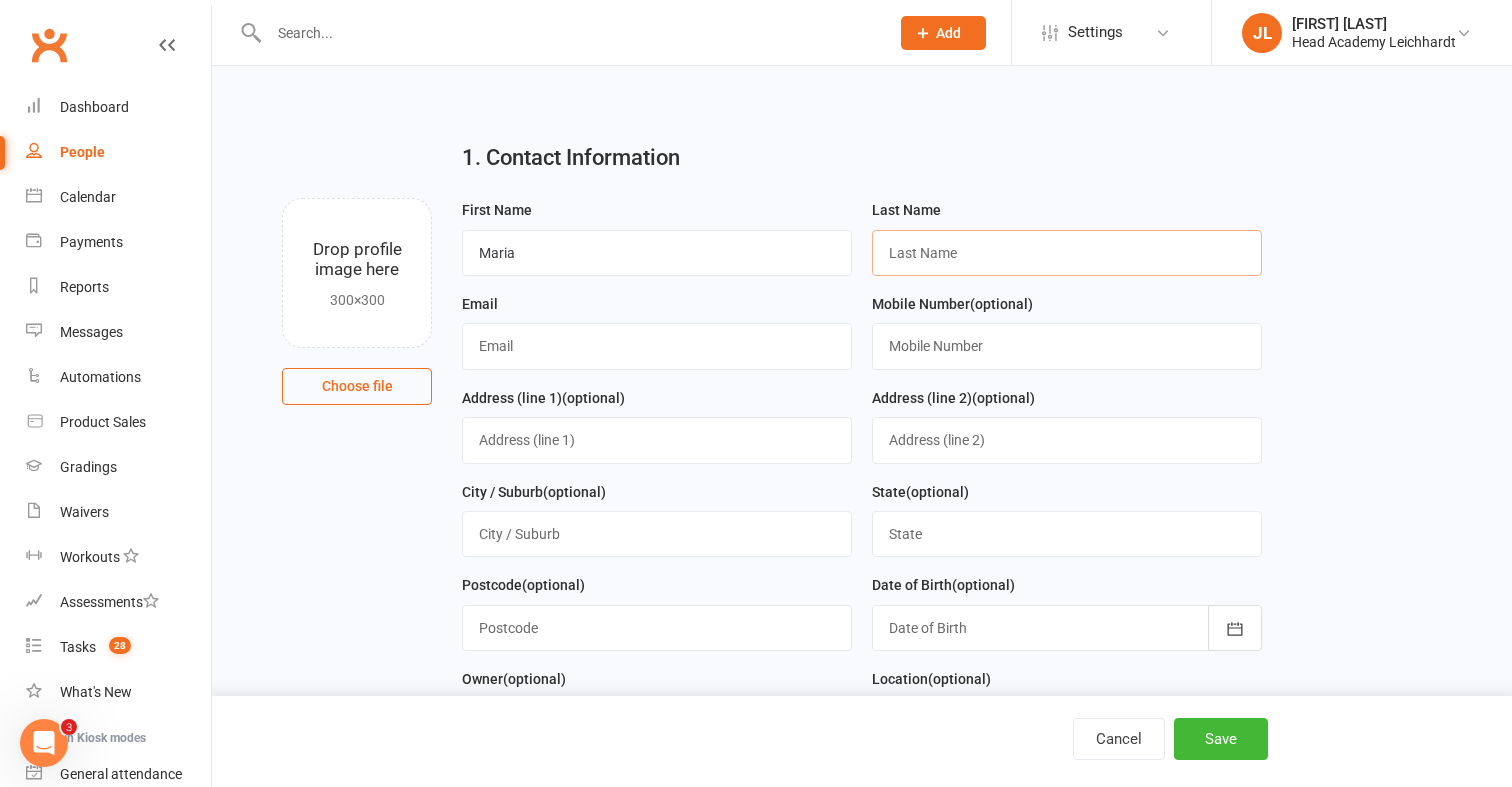 type on "m" 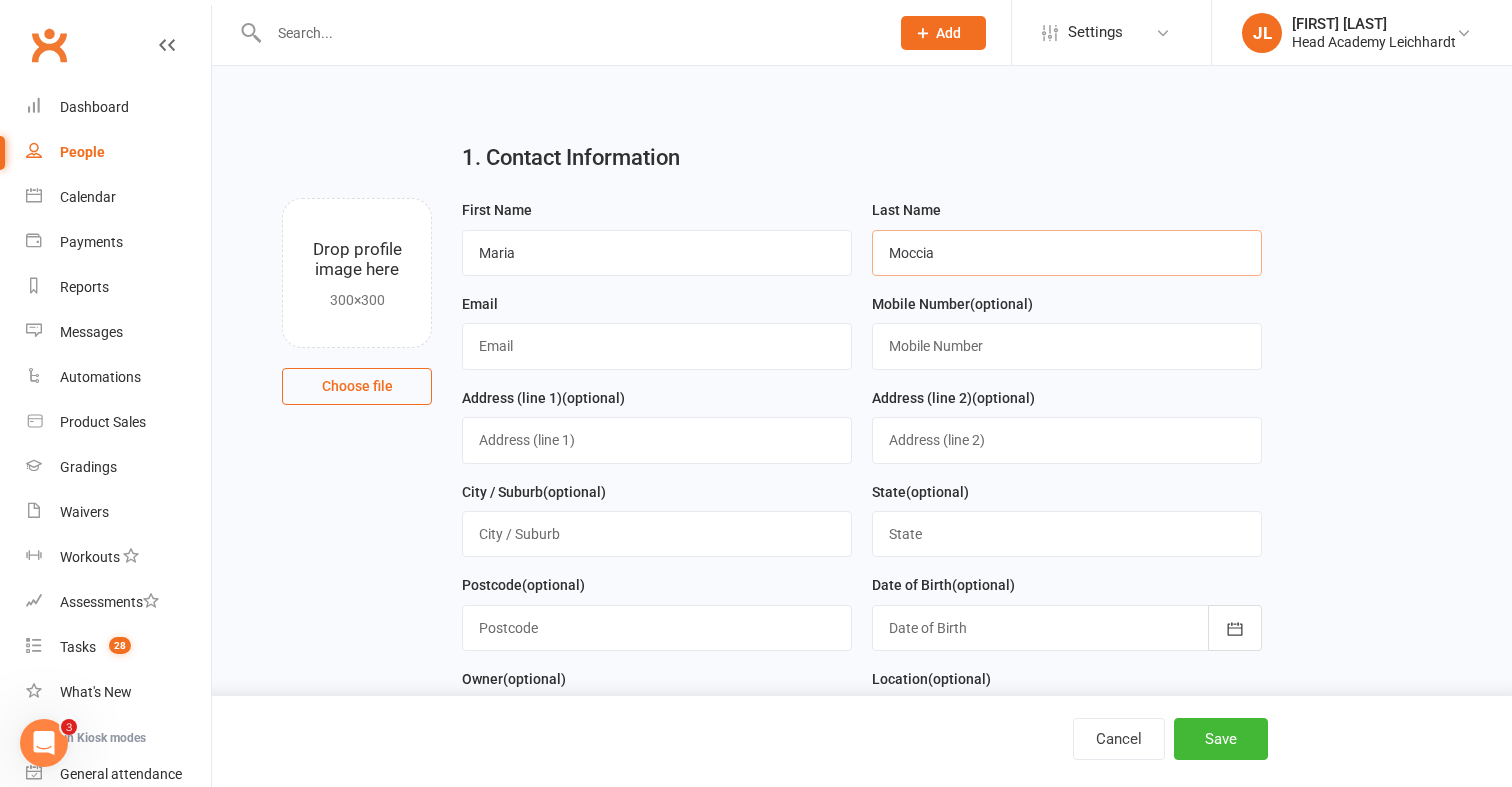 type on "Moccia" 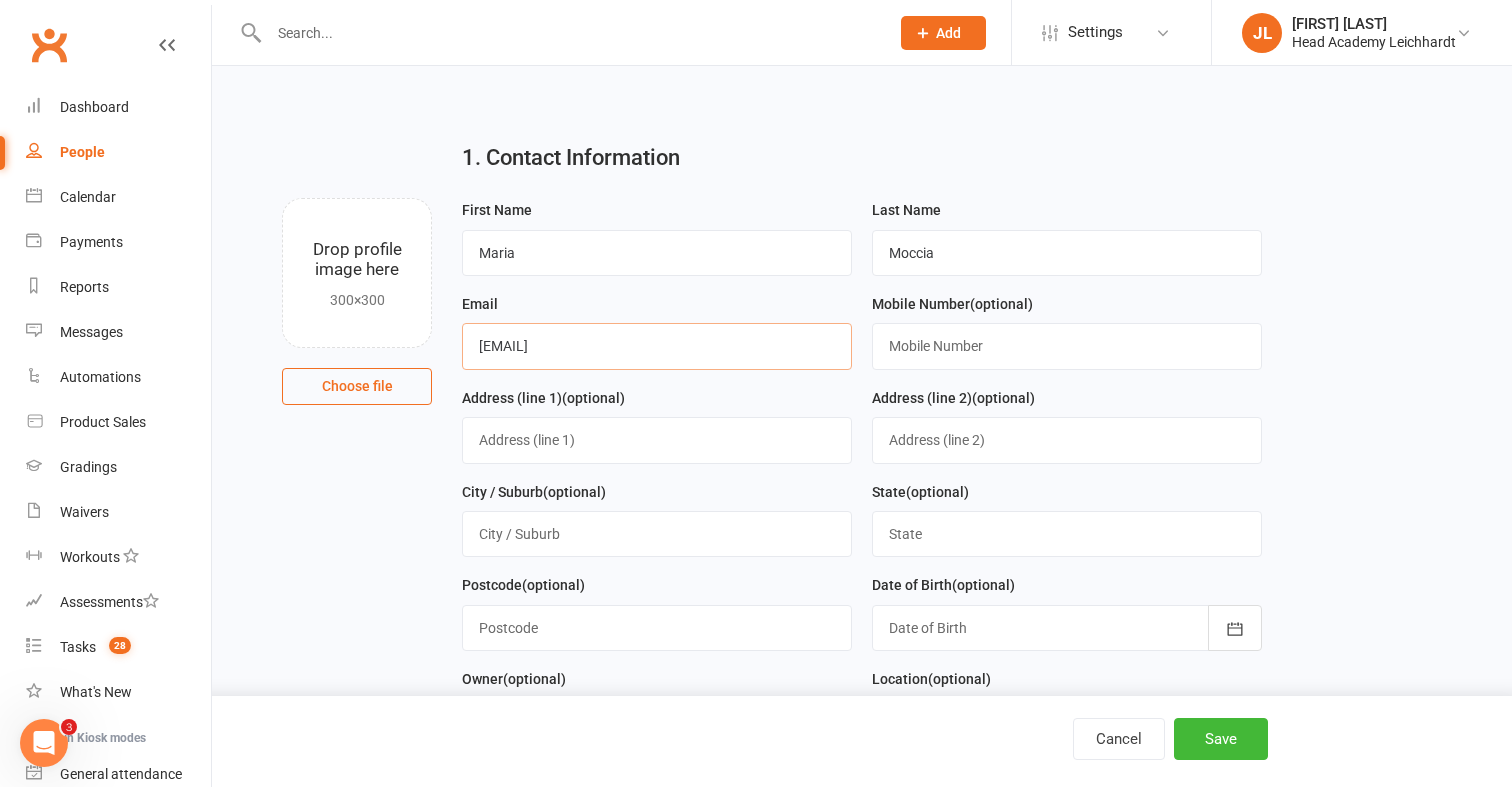 type on "[EMAIL]" 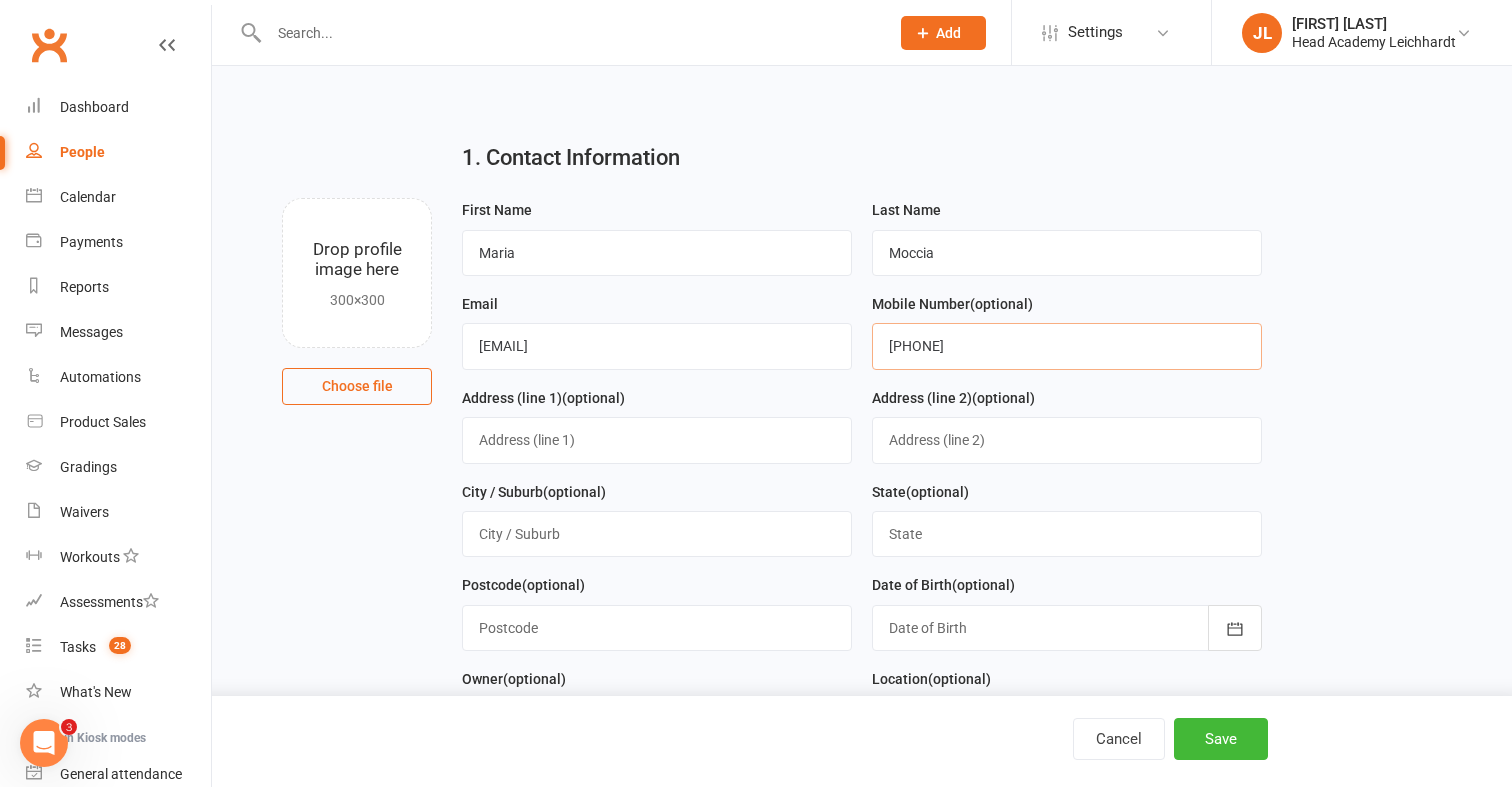 type on "[PHONE]" 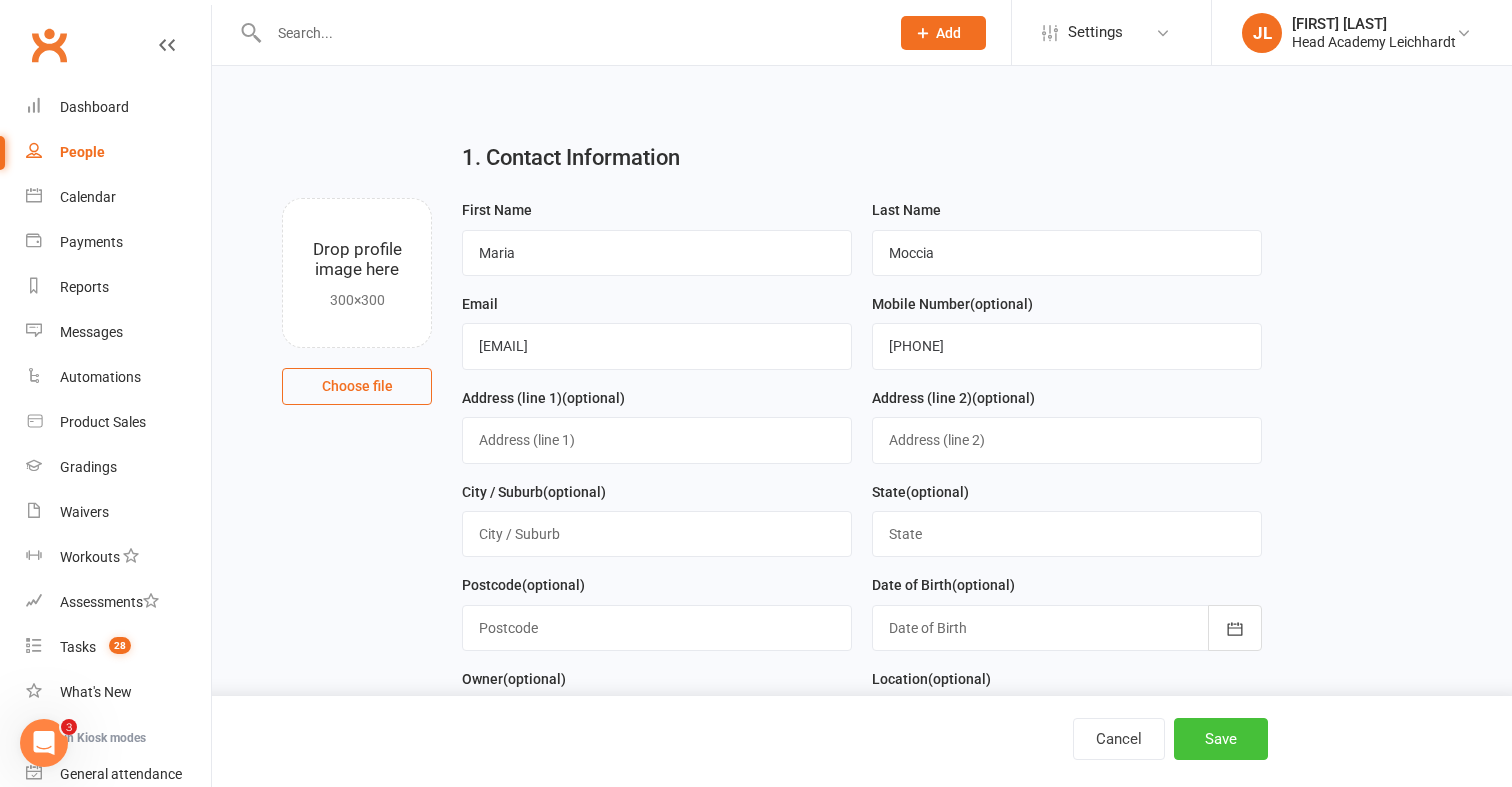 click on "Save" at bounding box center (1221, 739) 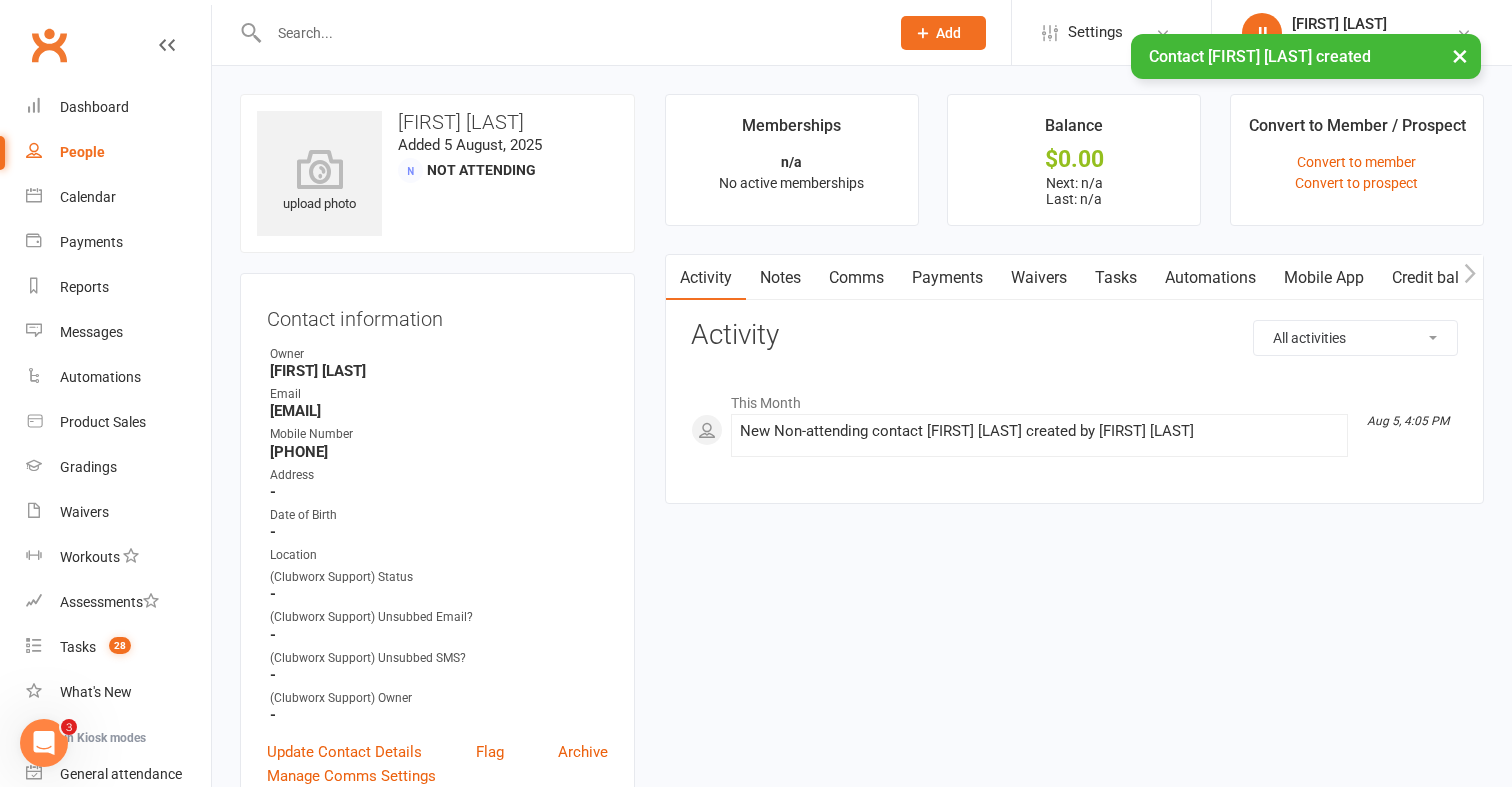 click at bounding box center (0, 1881) 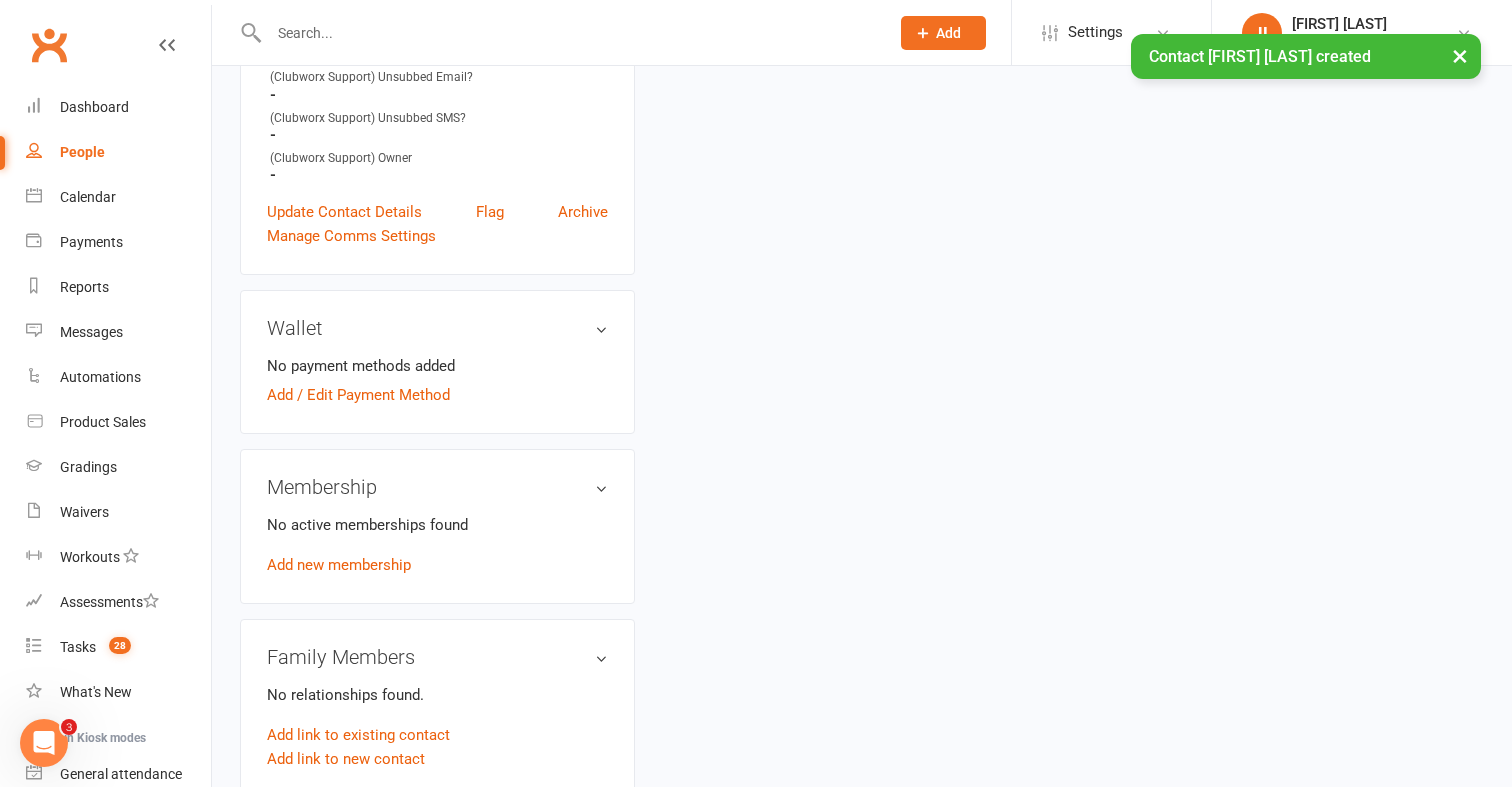 scroll, scrollTop: 582, scrollLeft: 0, axis: vertical 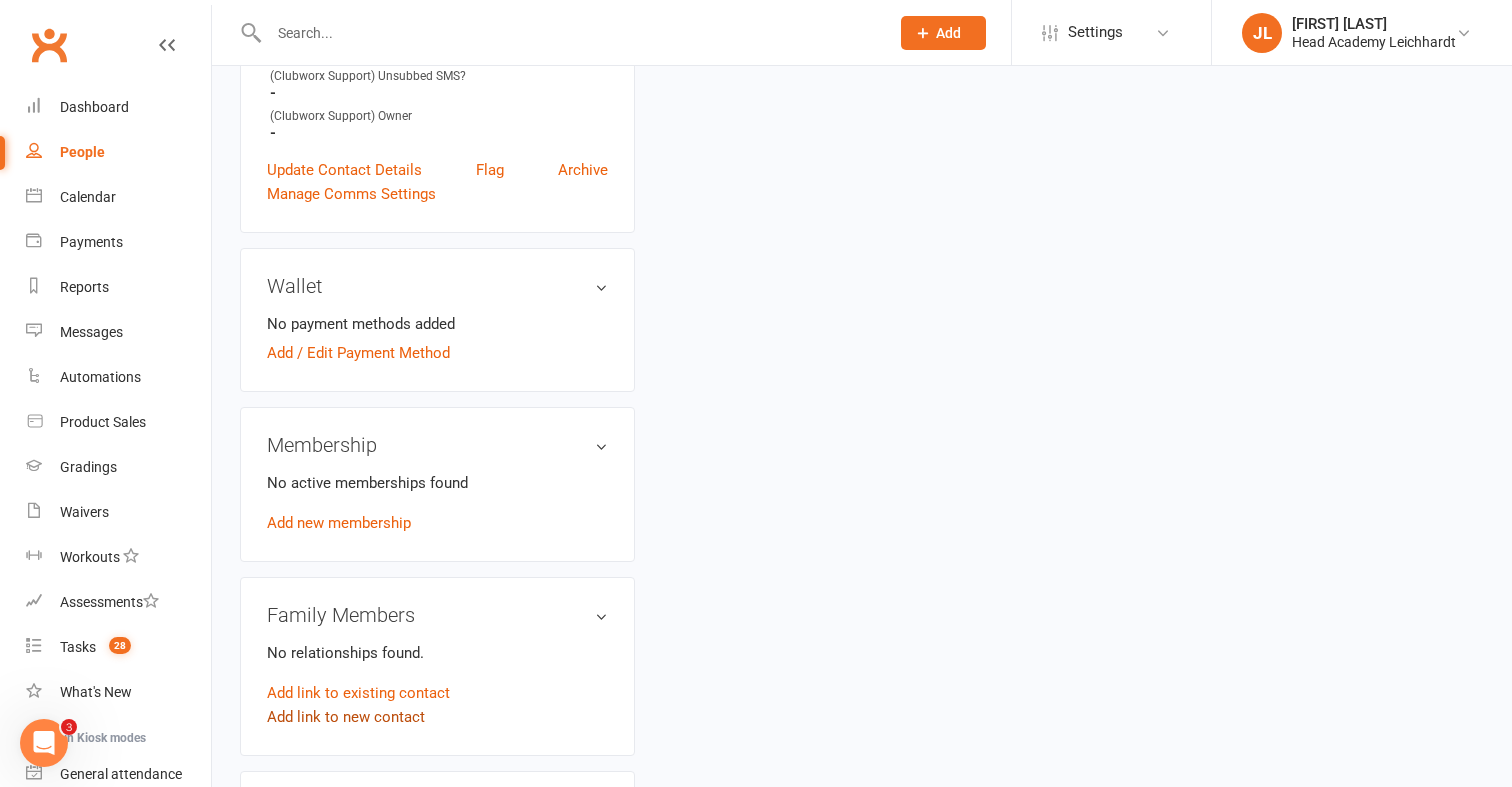 click on "Add link to new contact" at bounding box center (346, 717) 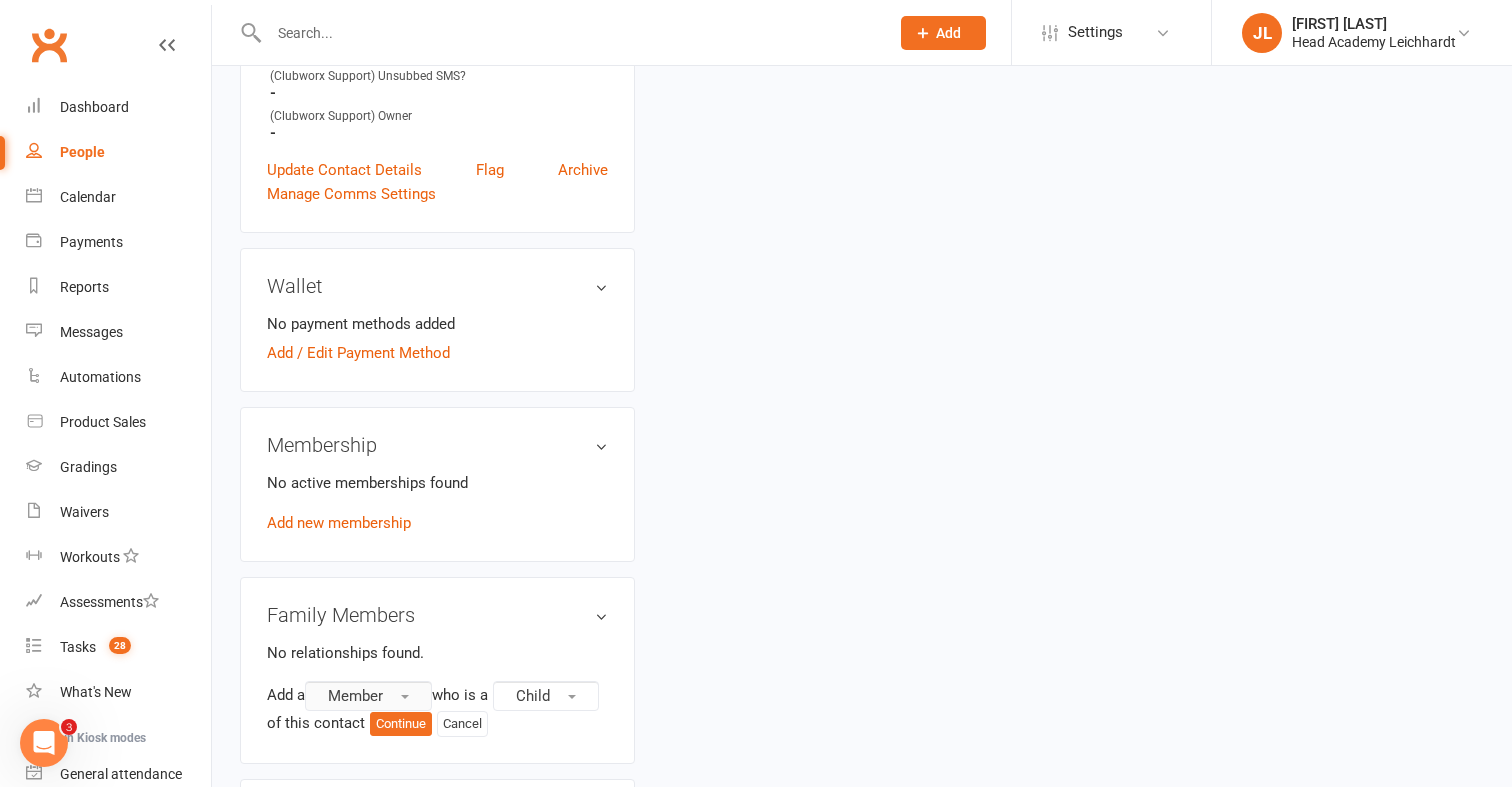 click on "Member" at bounding box center [355, 696] 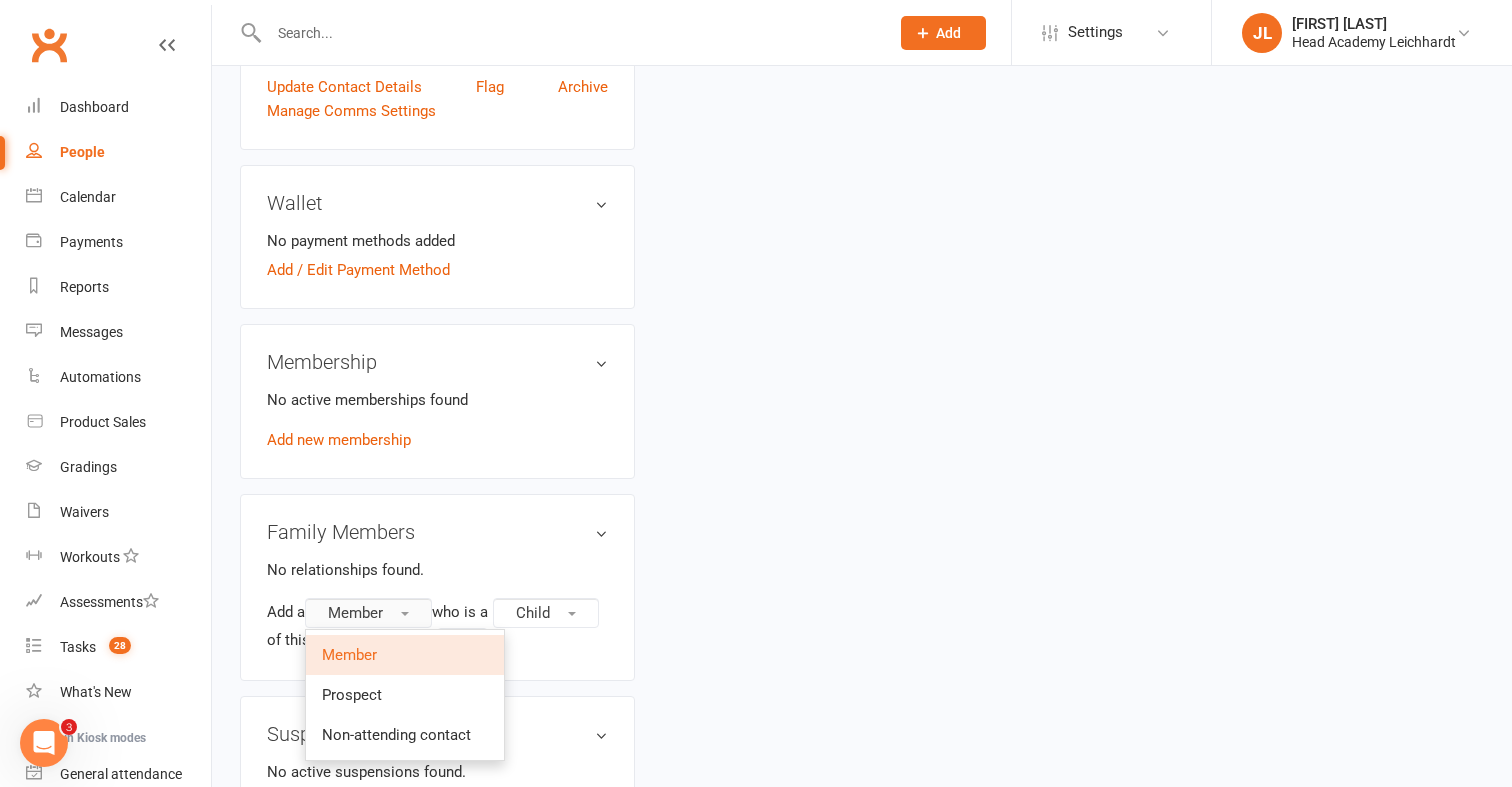 scroll, scrollTop: 670, scrollLeft: 0, axis: vertical 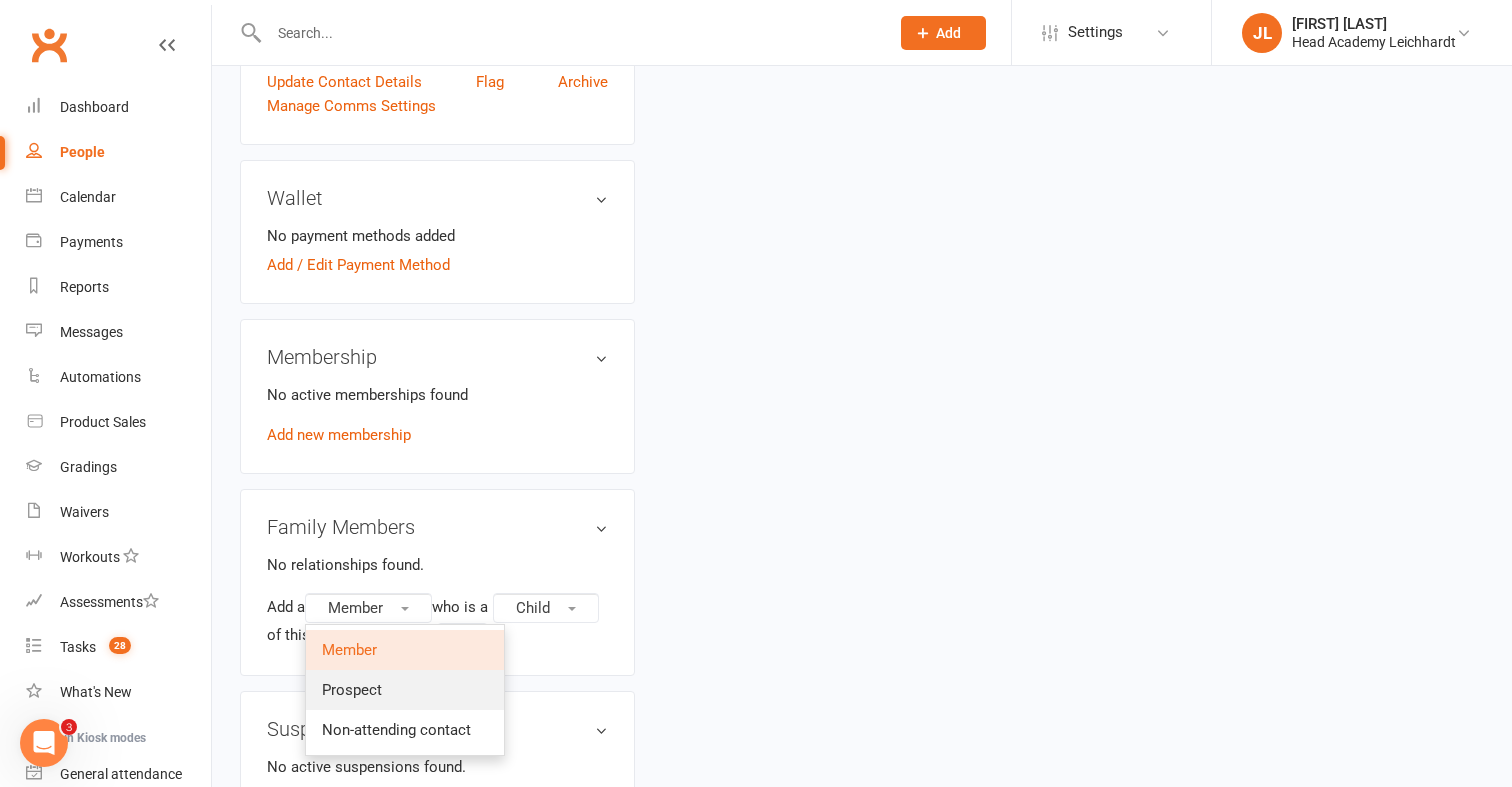 click on "Prospect" at bounding box center (405, 690) 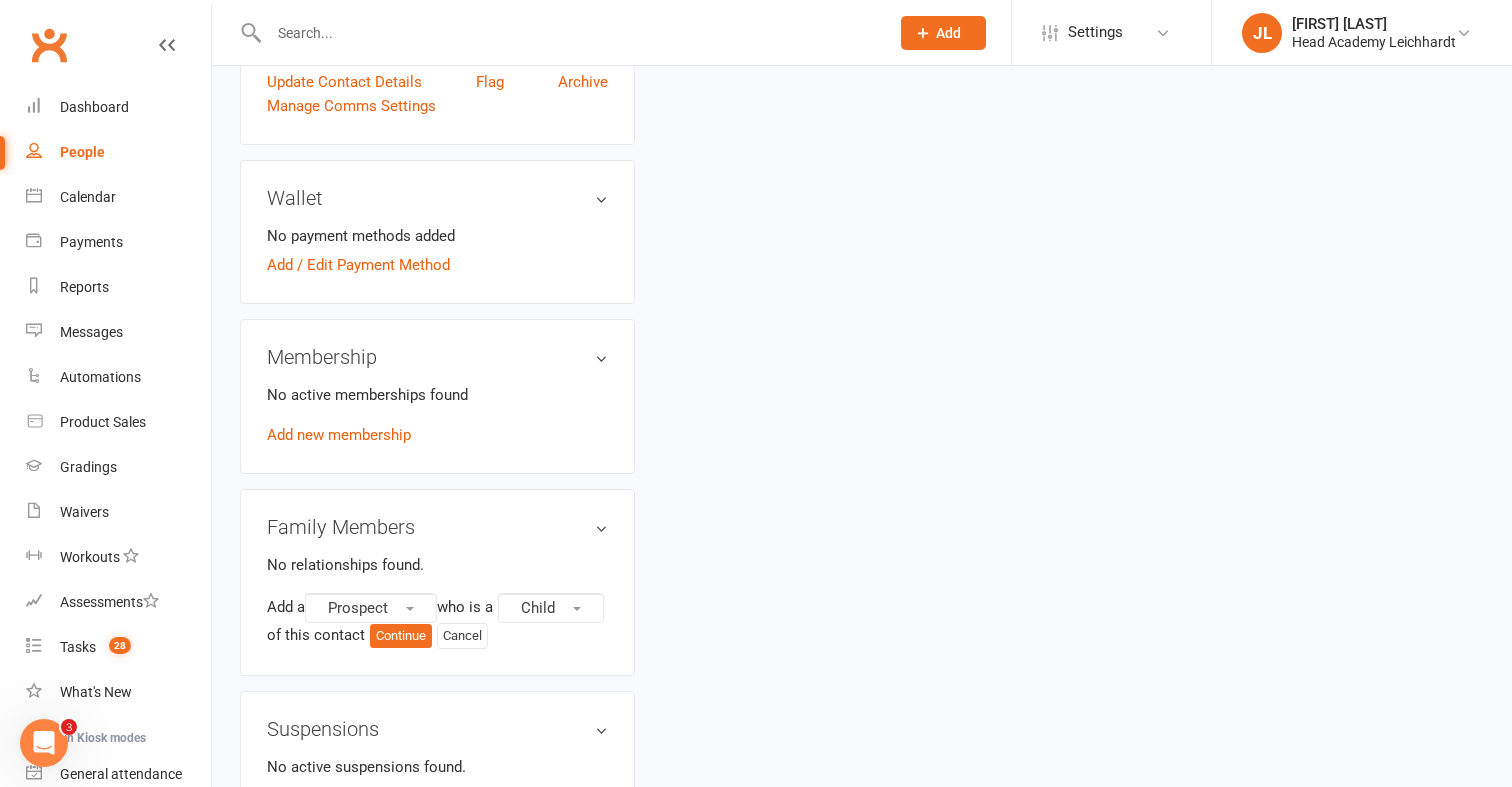 click on "Add a
Prospect
who is a
Child
of this contact  Continue Cancel" at bounding box center (437, 621) 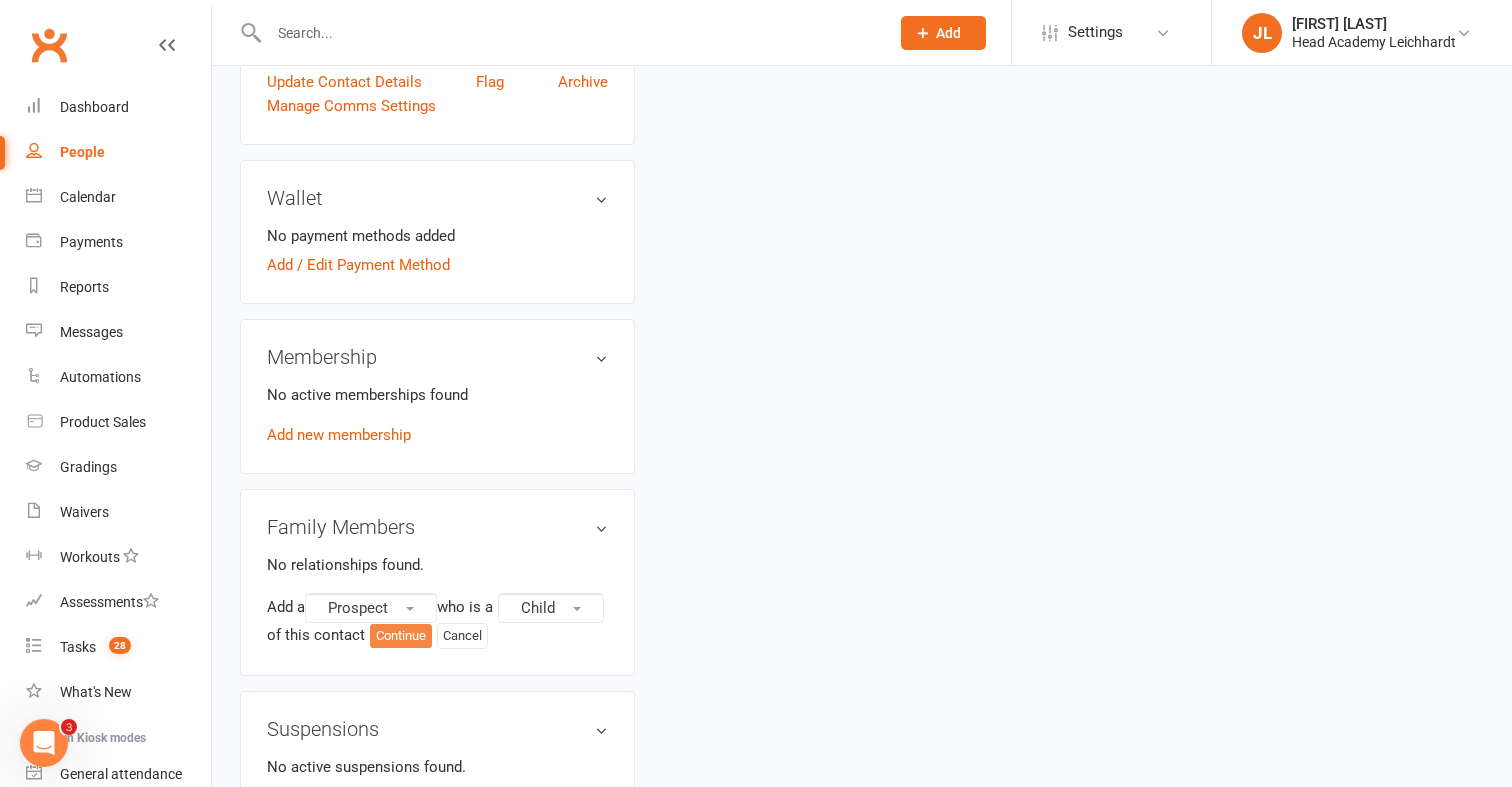 click on "Continue" at bounding box center (401, 636) 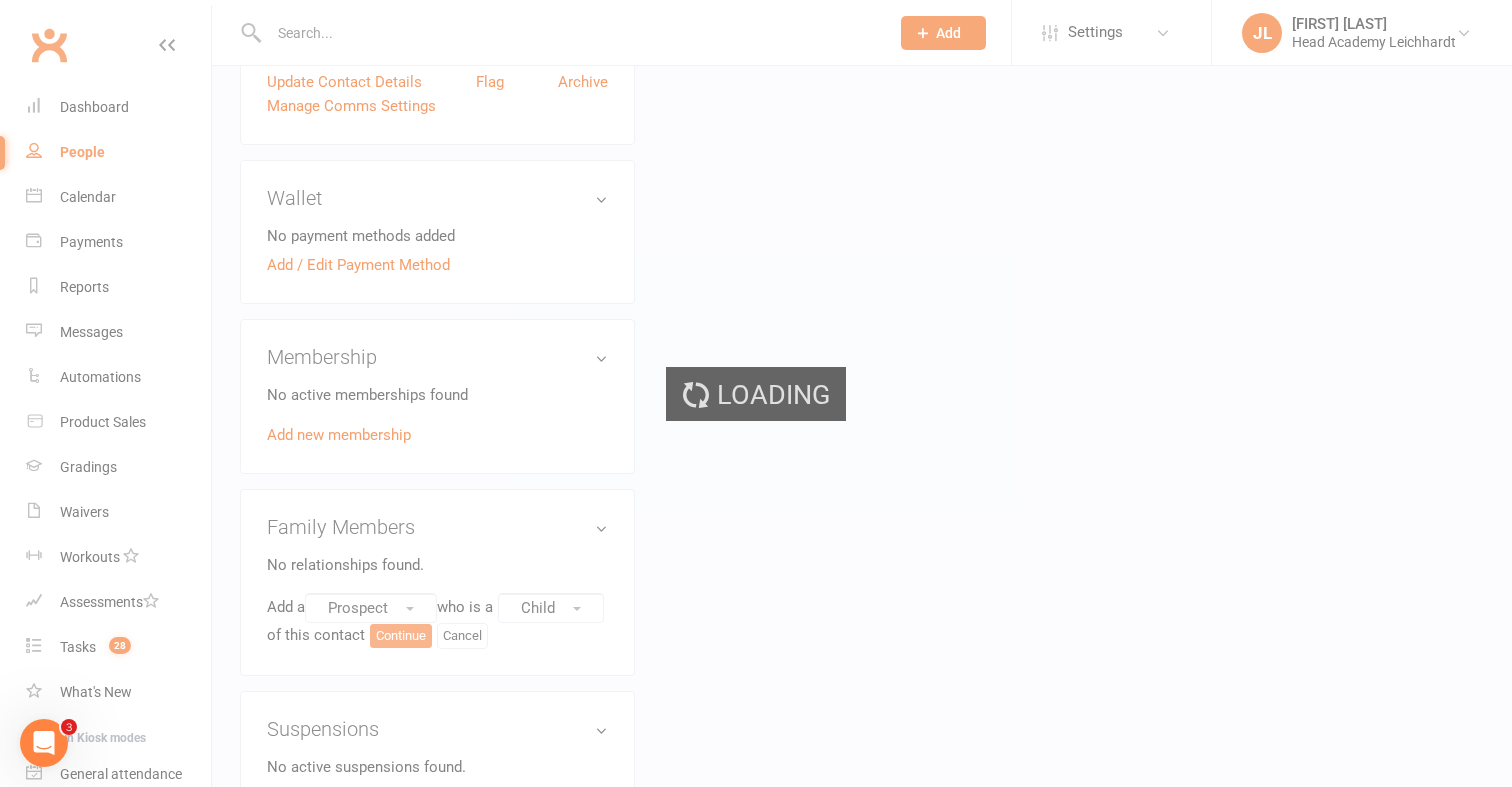 scroll, scrollTop: 0, scrollLeft: 0, axis: both 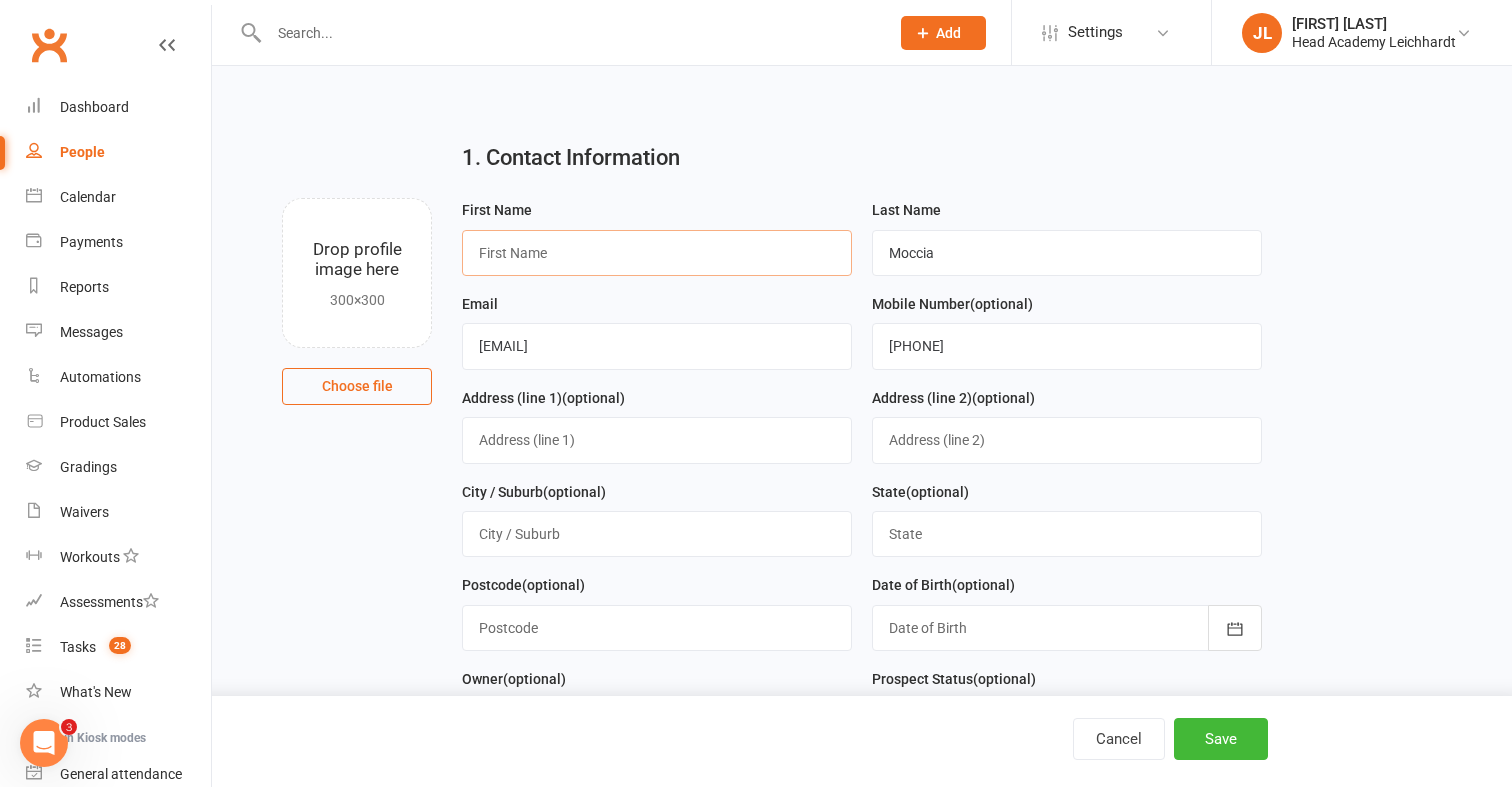 click at bounding box center [657, 253] 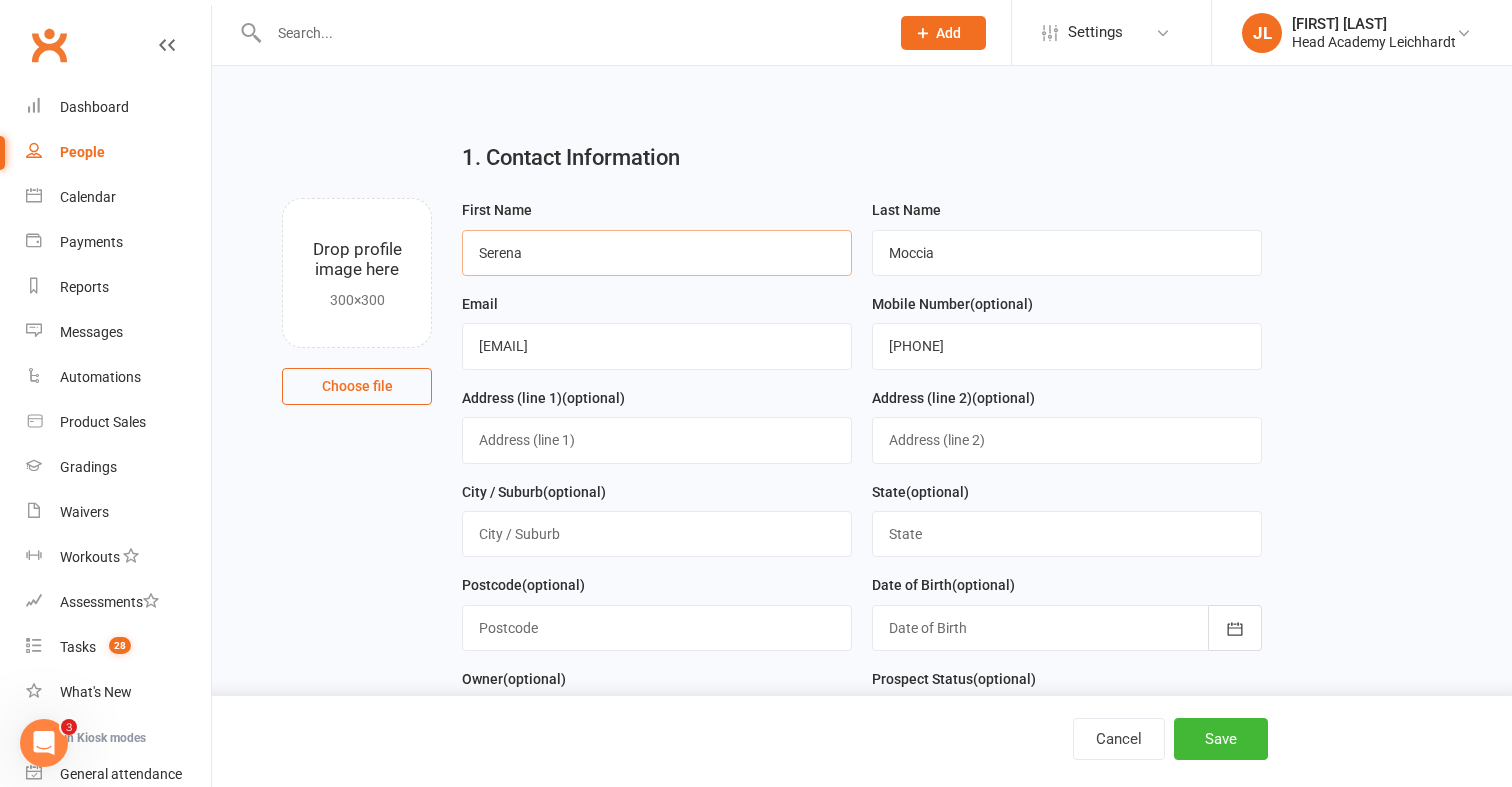 type on "Serena" 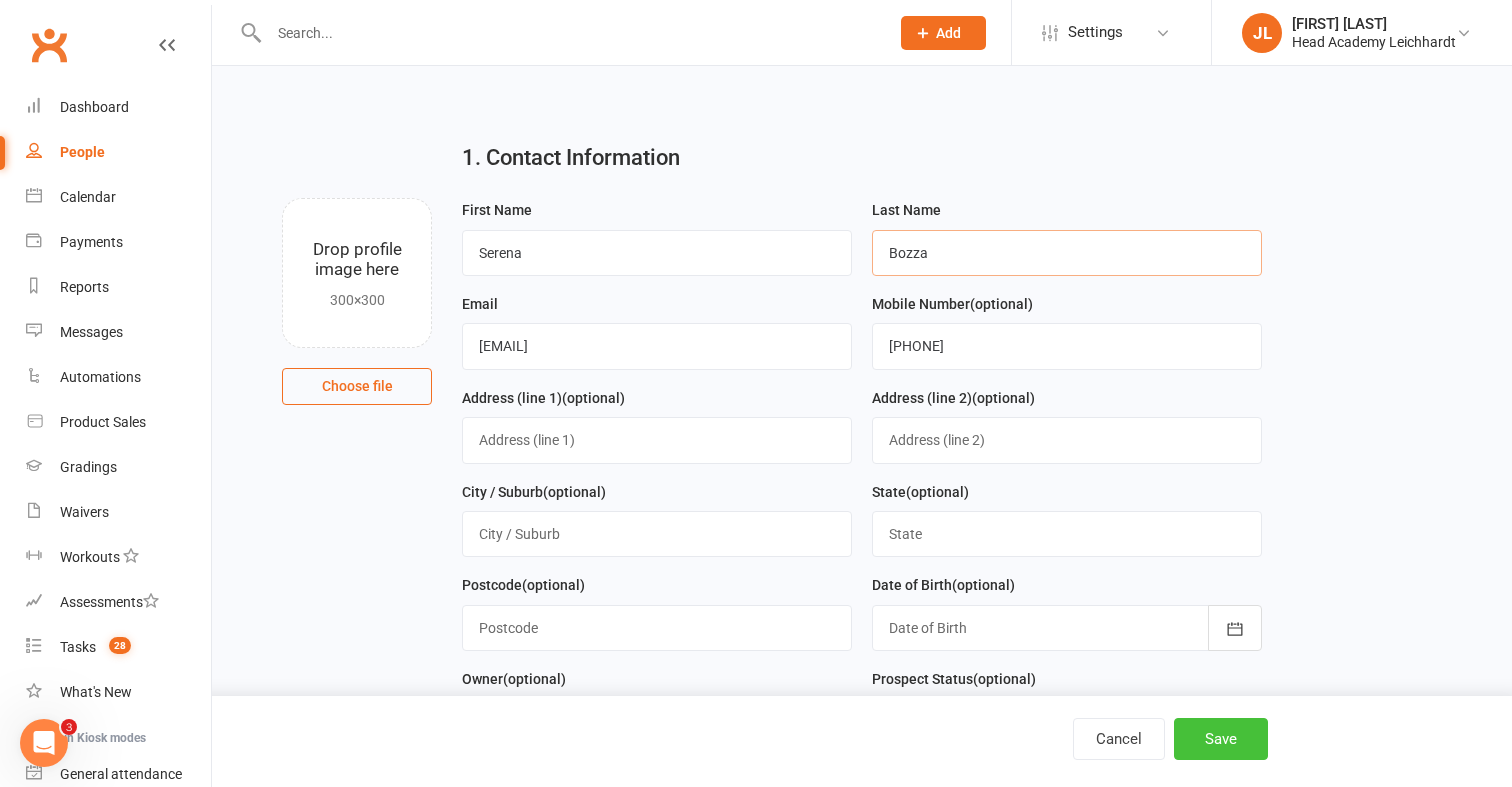 type on "Bozza" 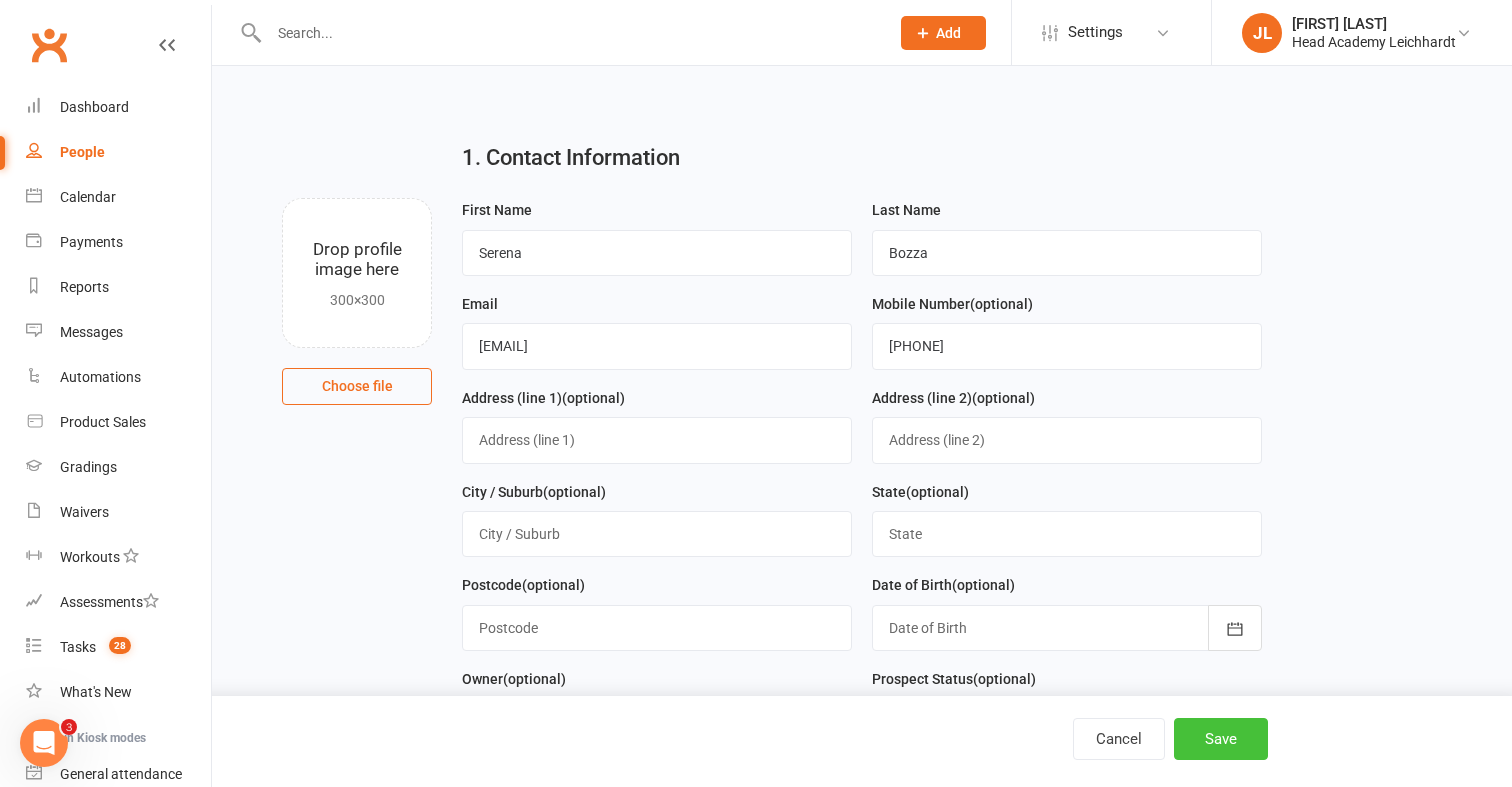 click on "Save" at bounding box center [1221, 739] 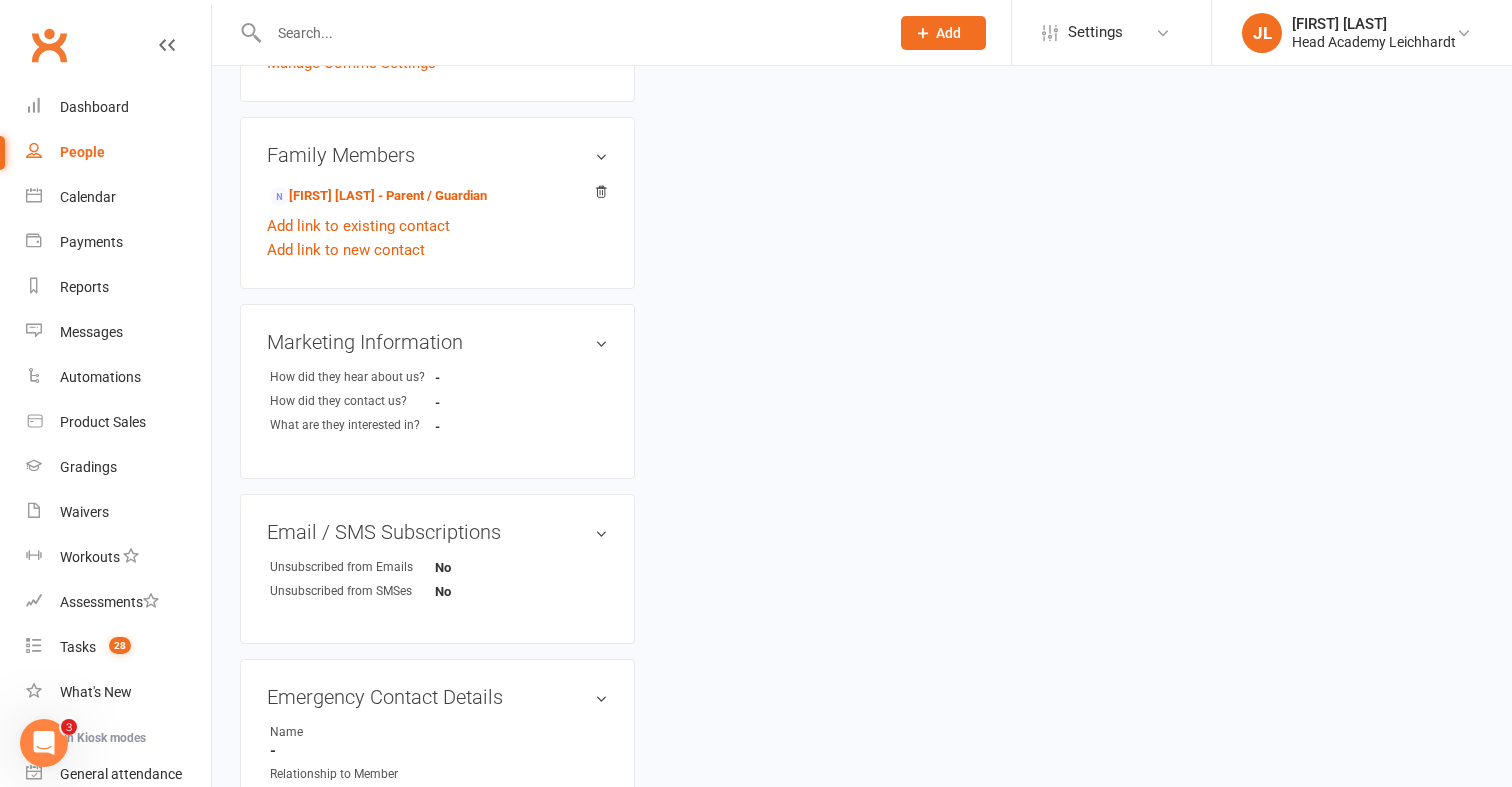 scroll, scrollTop: 766, scrollLeft: 0, axis: vertical 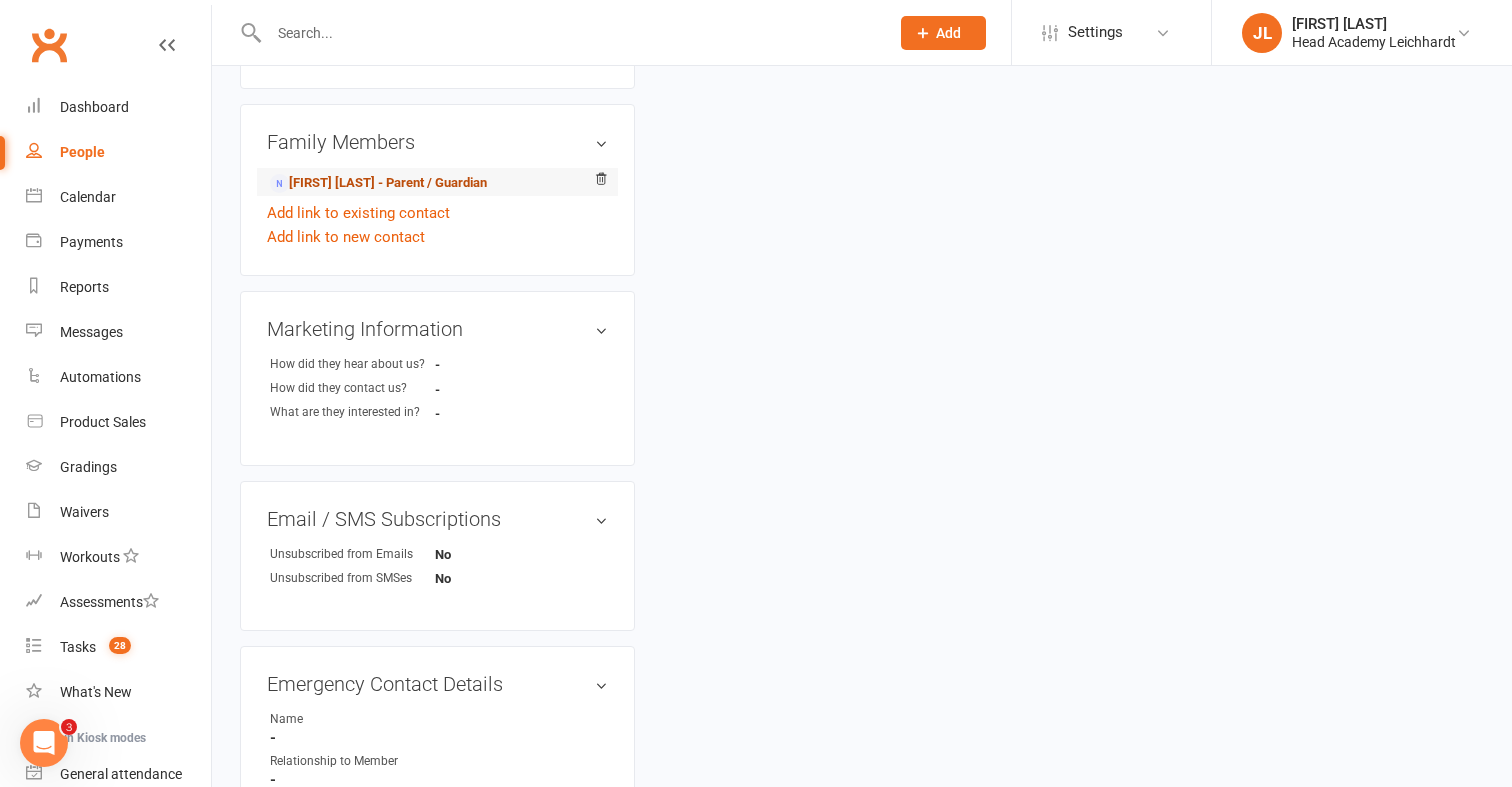 click on "[FIRST] [LAST] - Parent / Guardian" at bounding box center (378, 183) 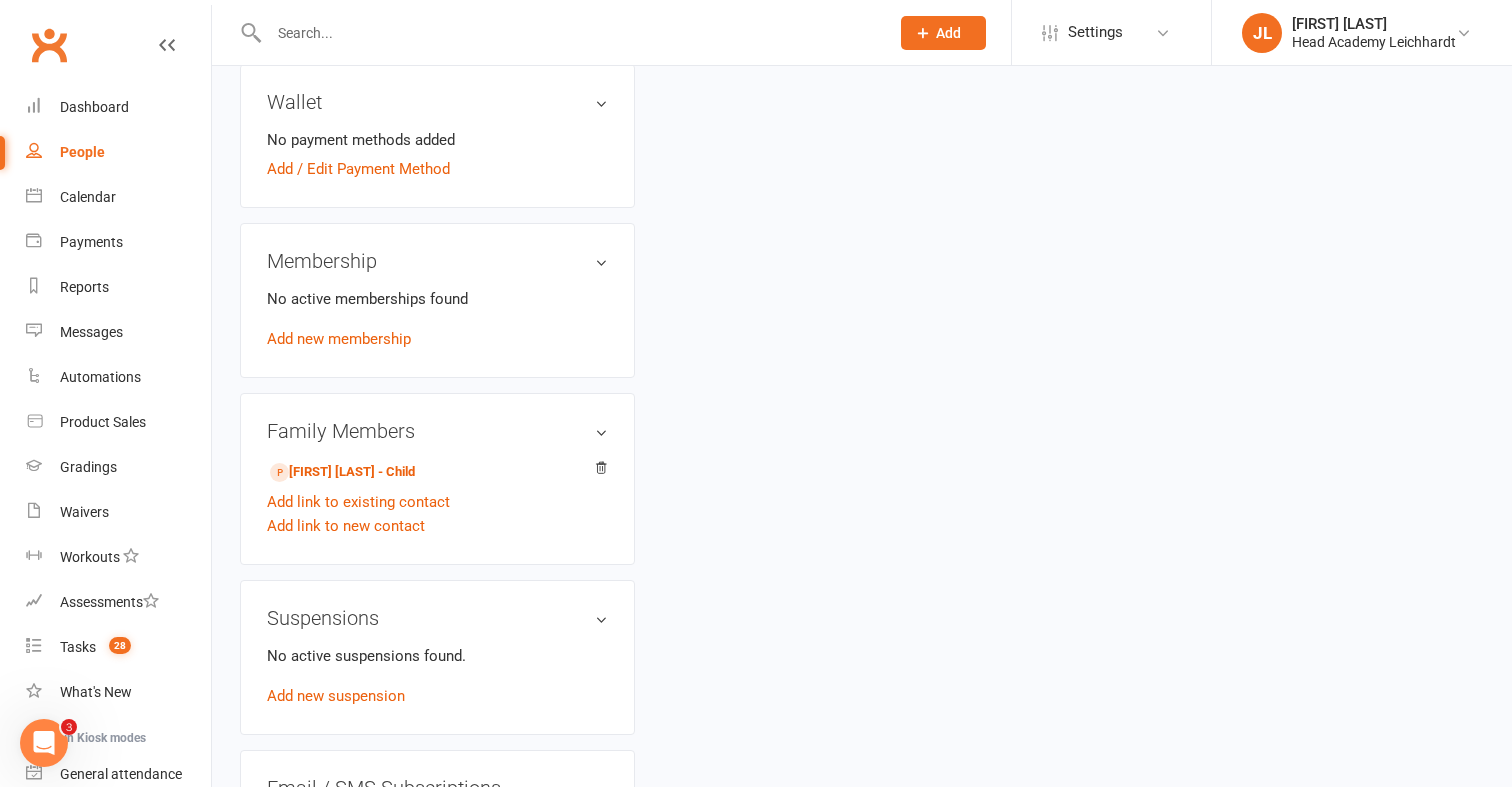 scroll, scrollTop: 0, scrollLeft: 0, axis: both 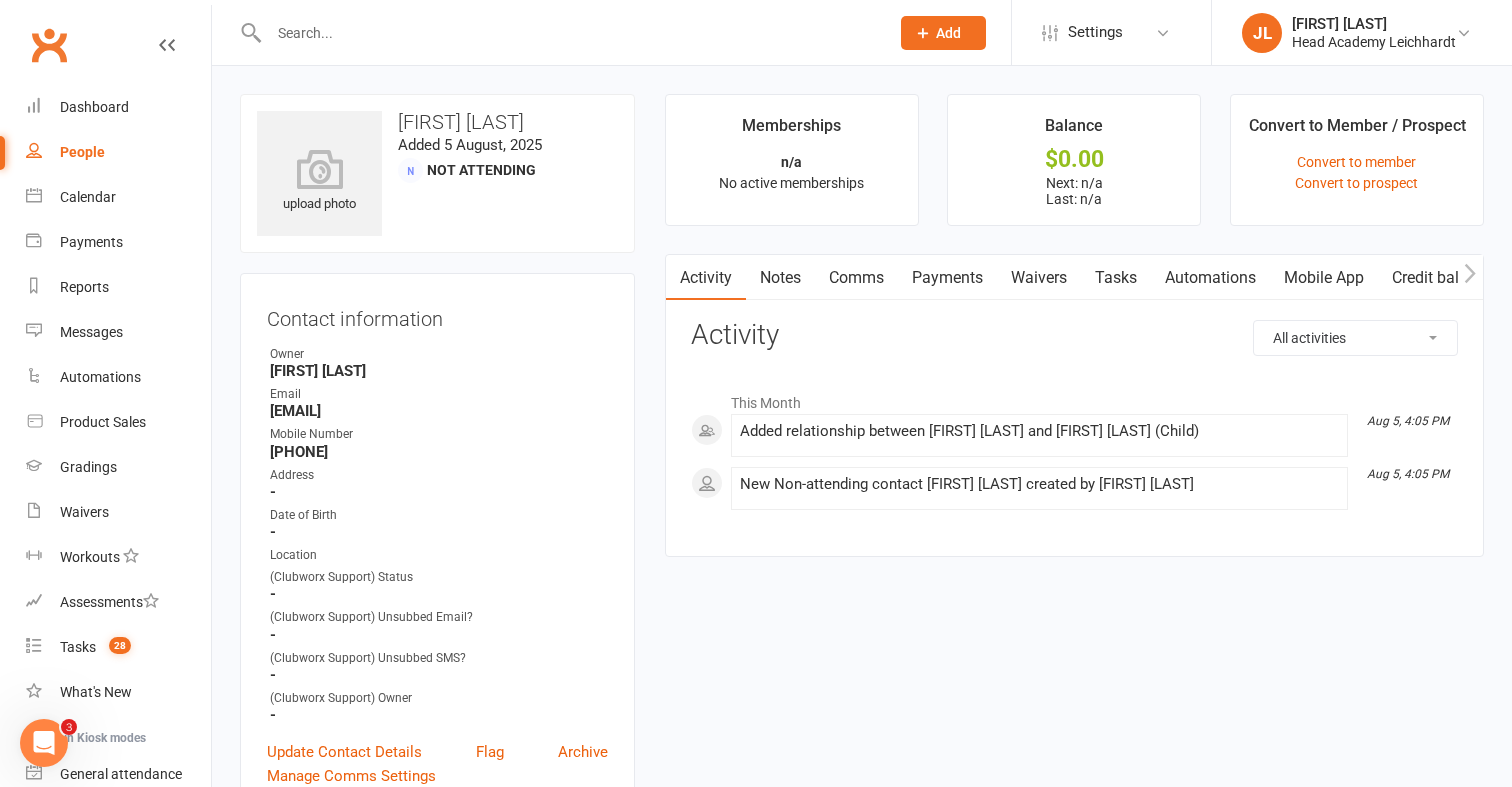 click on "Tasks" at bounding box center [1116, 278] 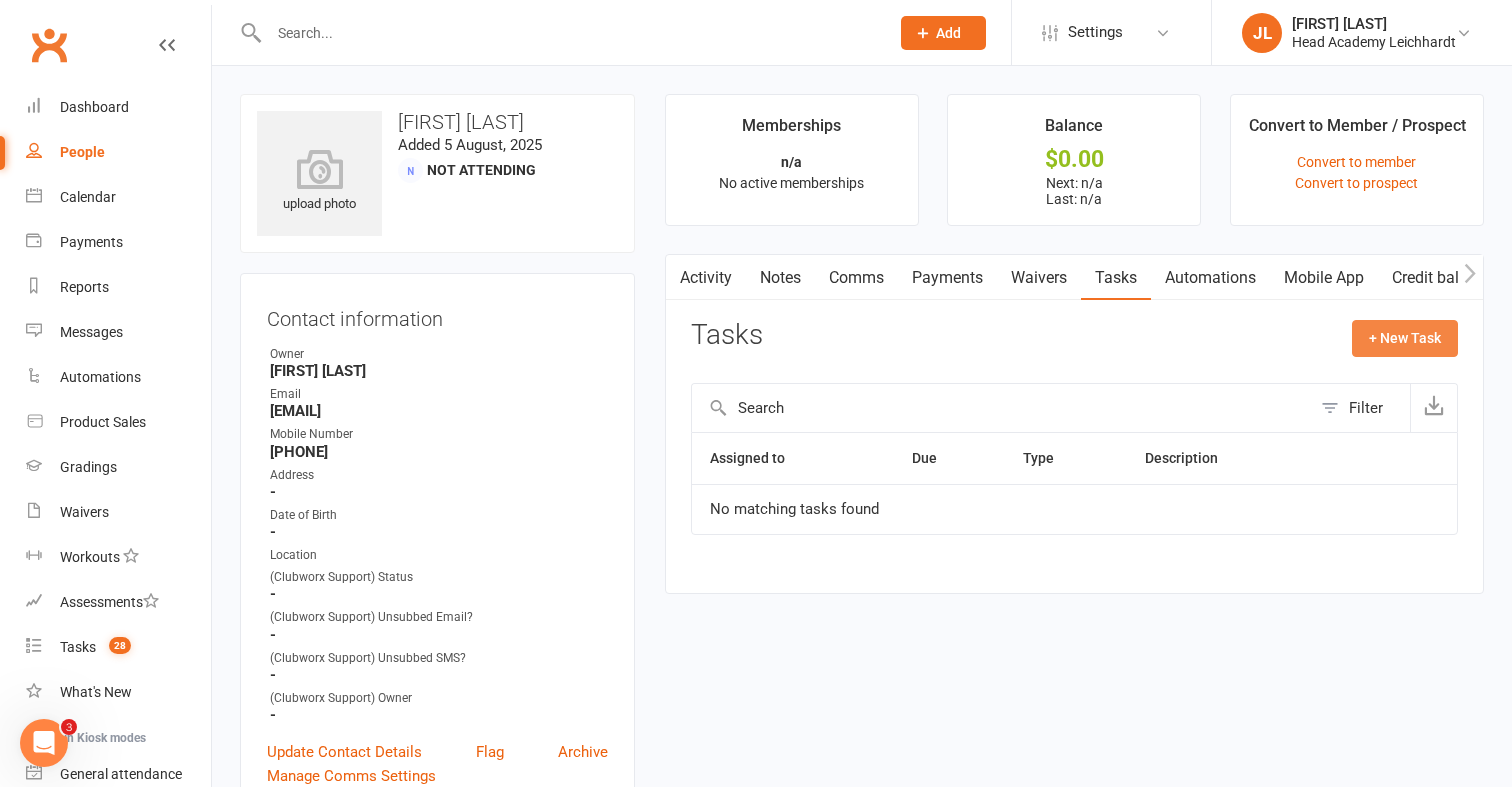click on "+ New Task" at bounding box center [1405, 338] 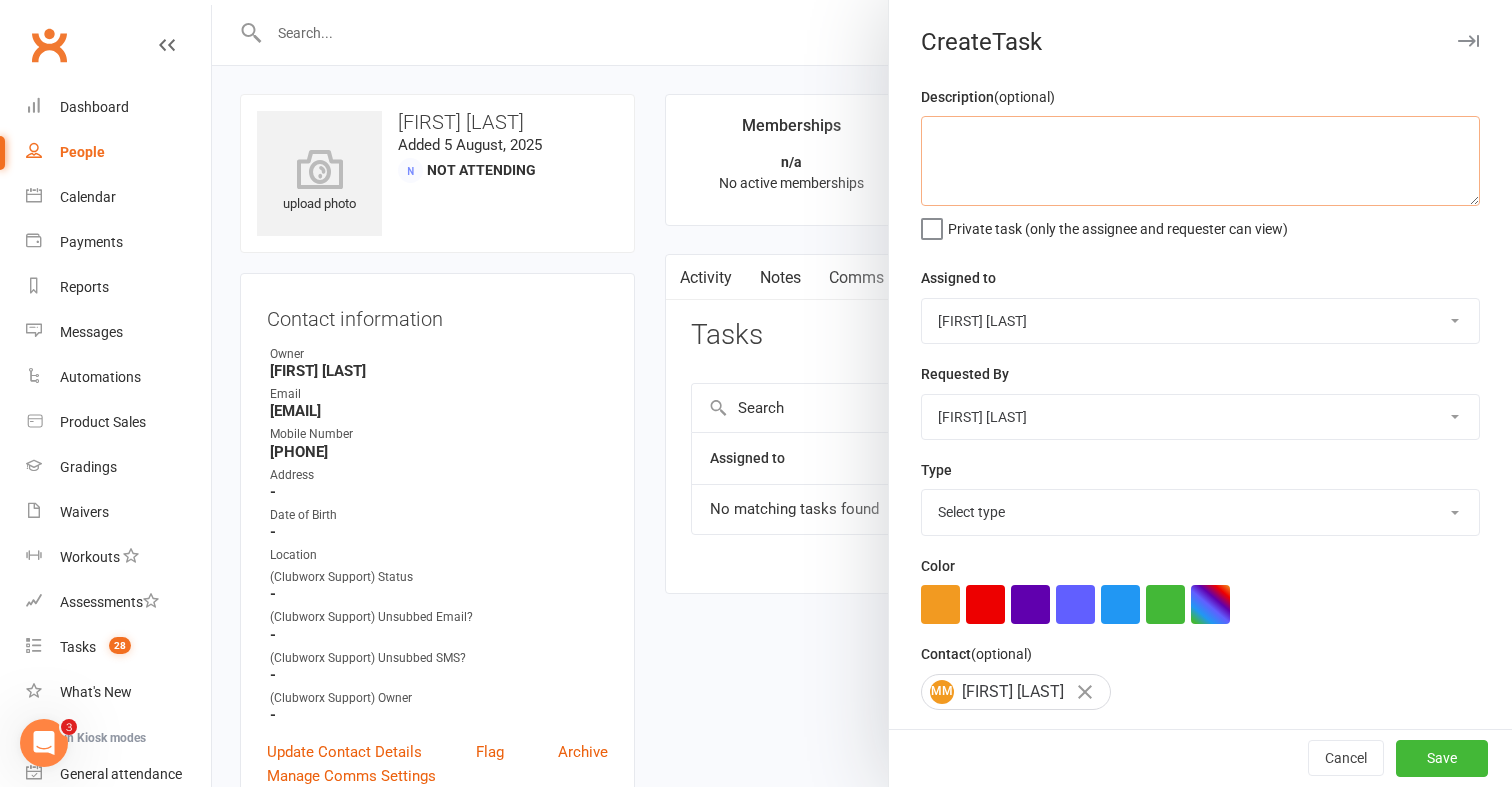 click at bounding box center [1200, 161] 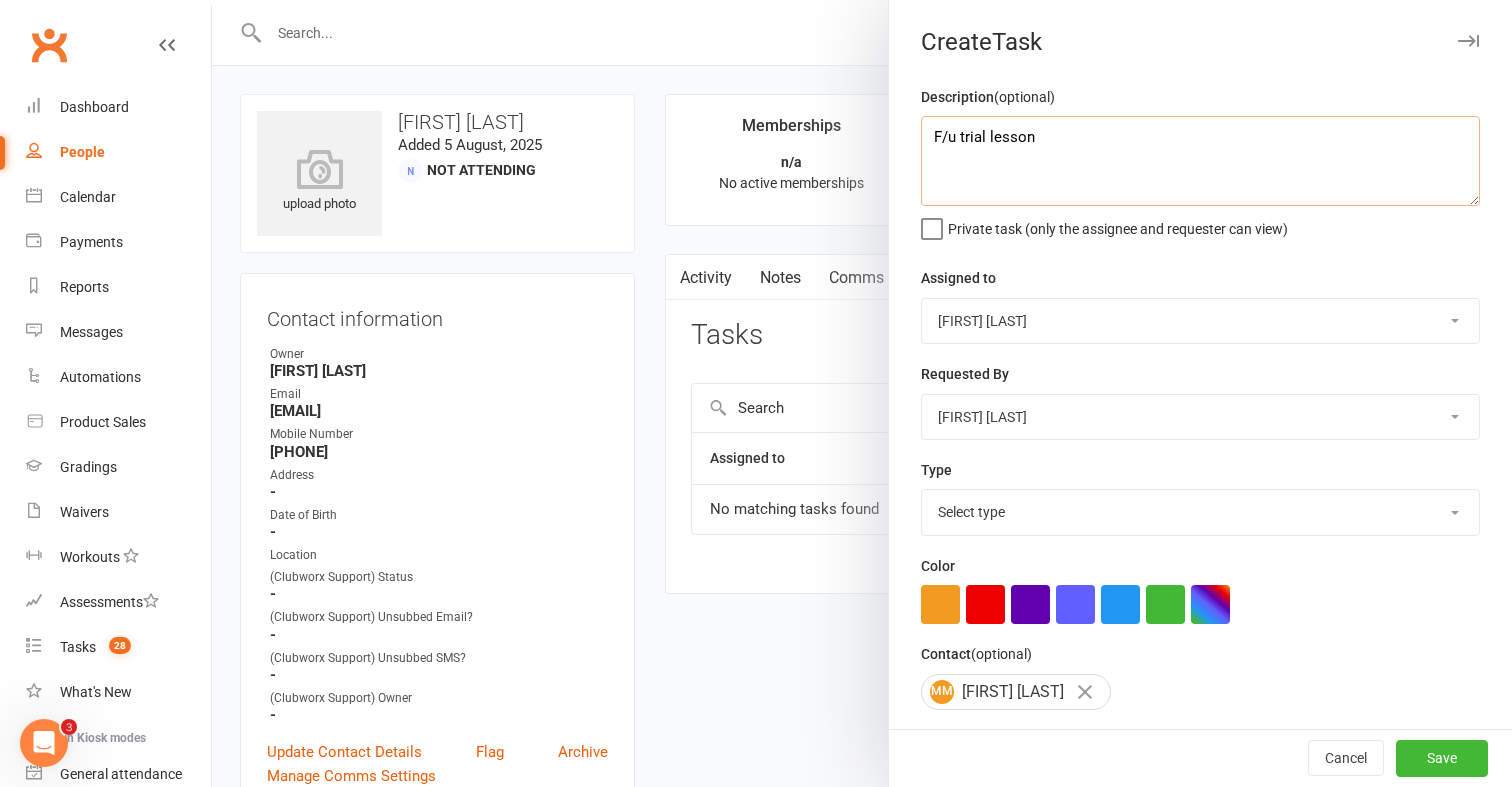 type on "F/u trial lesson" 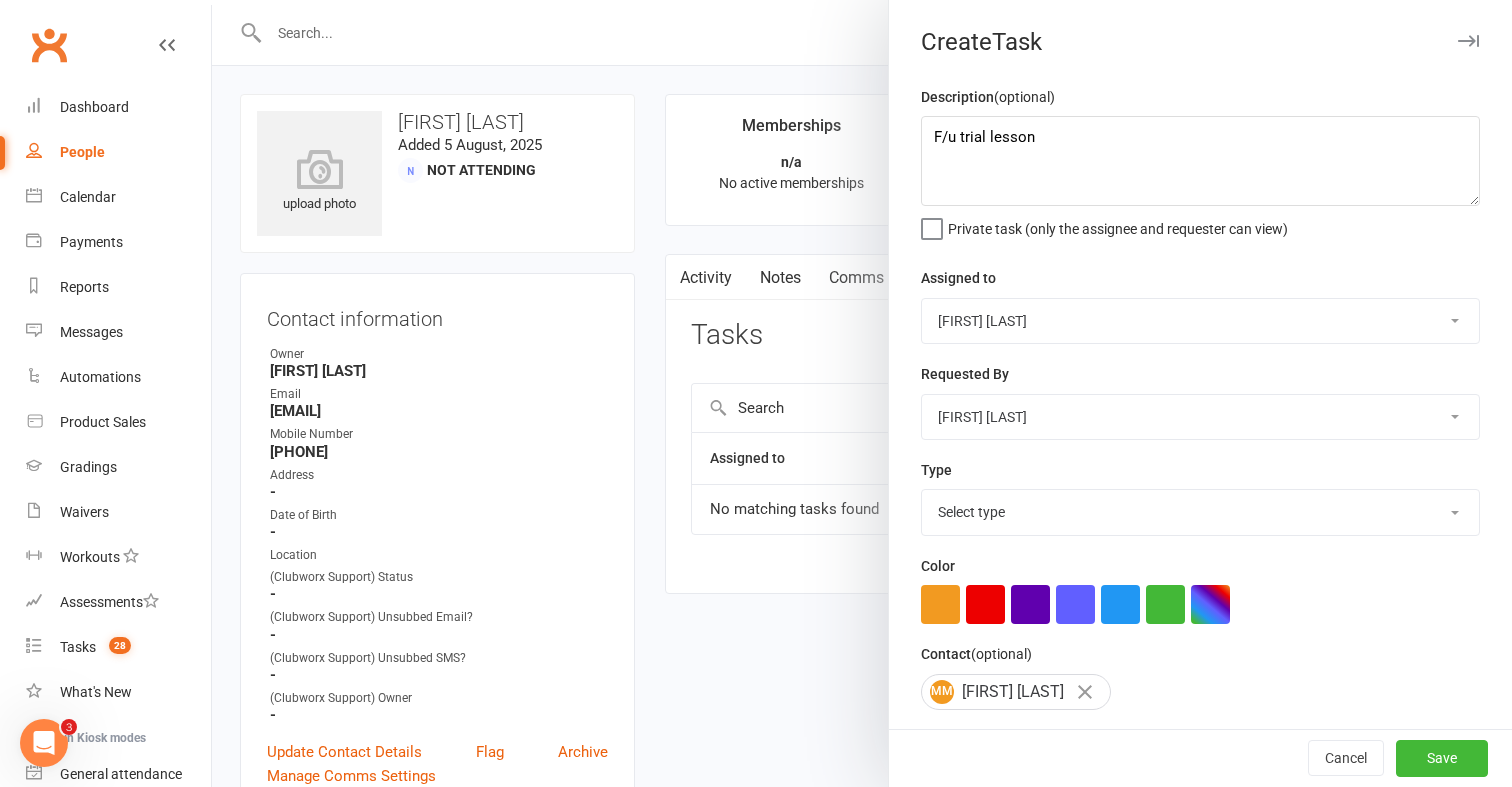 click on "[FIRST] [LAST] [FIRST] [LAST] [INITIALS] [CITY] [FIRST] [LAST] [FIRST] [LAST]" at bounding box center (1200, 321) 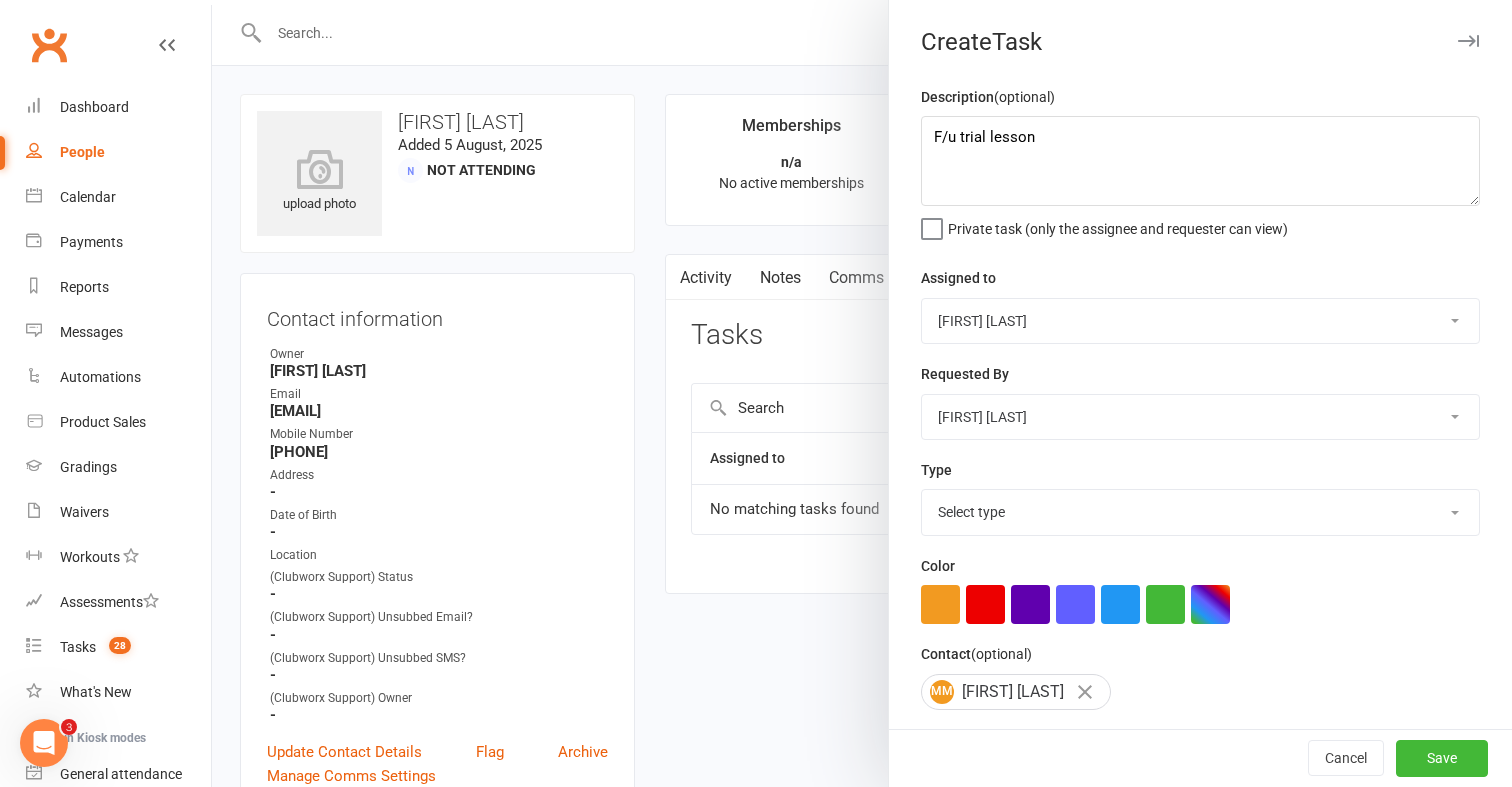 select on "31972" 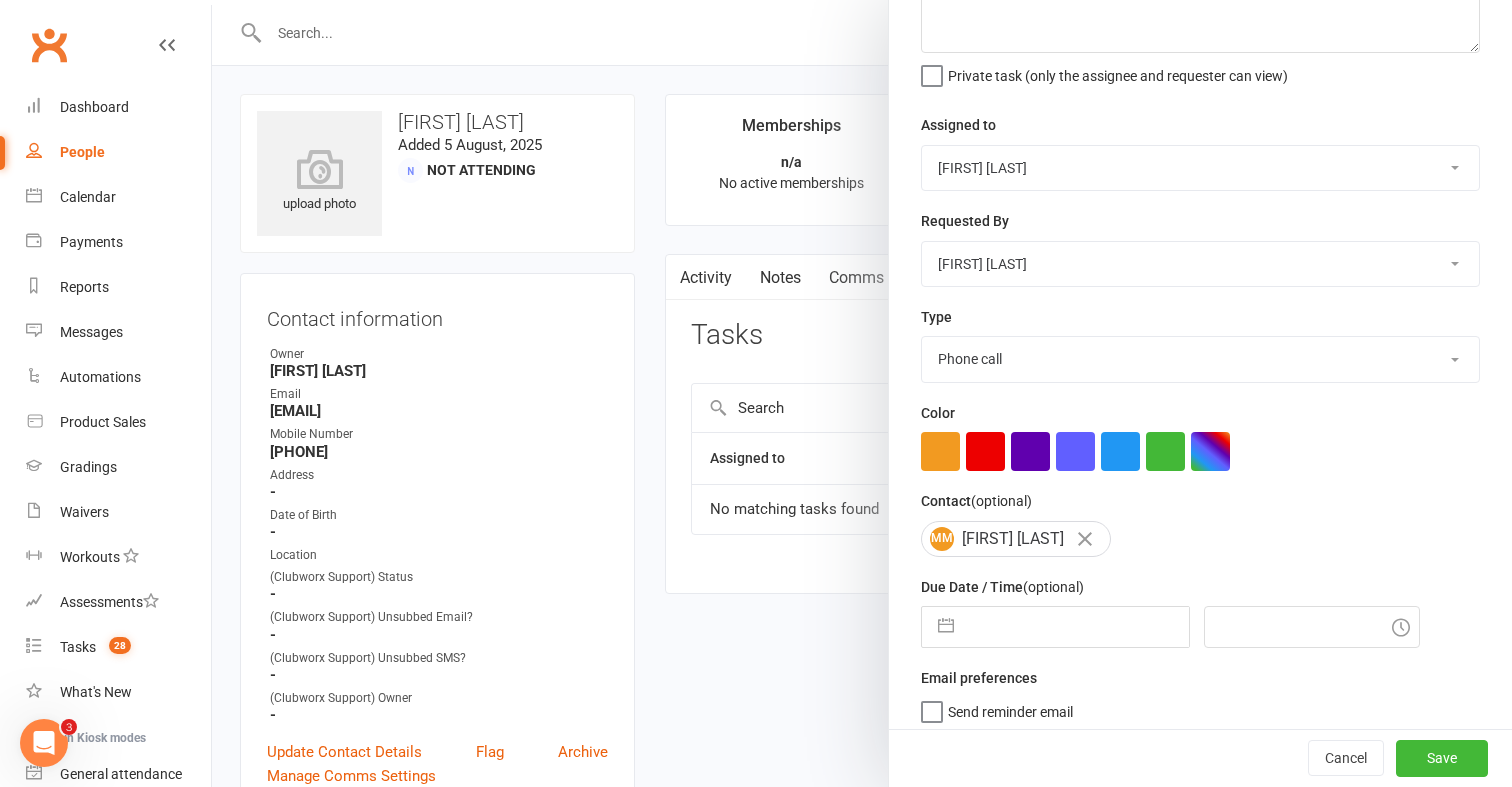 scroll, scrollTop: 199, scrollLeft: 0, axis: vertical 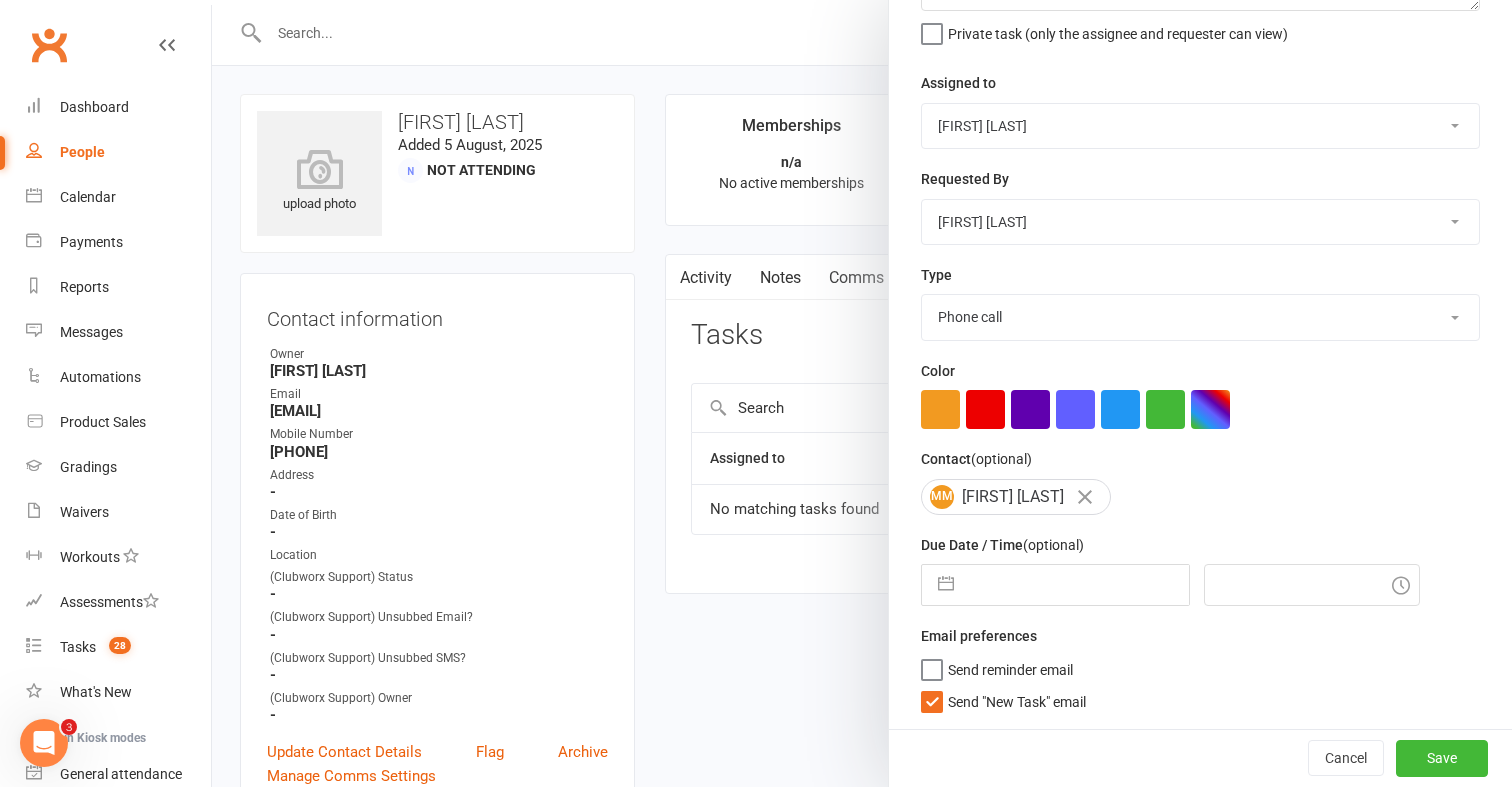 click at bounding box center (1076, 585) 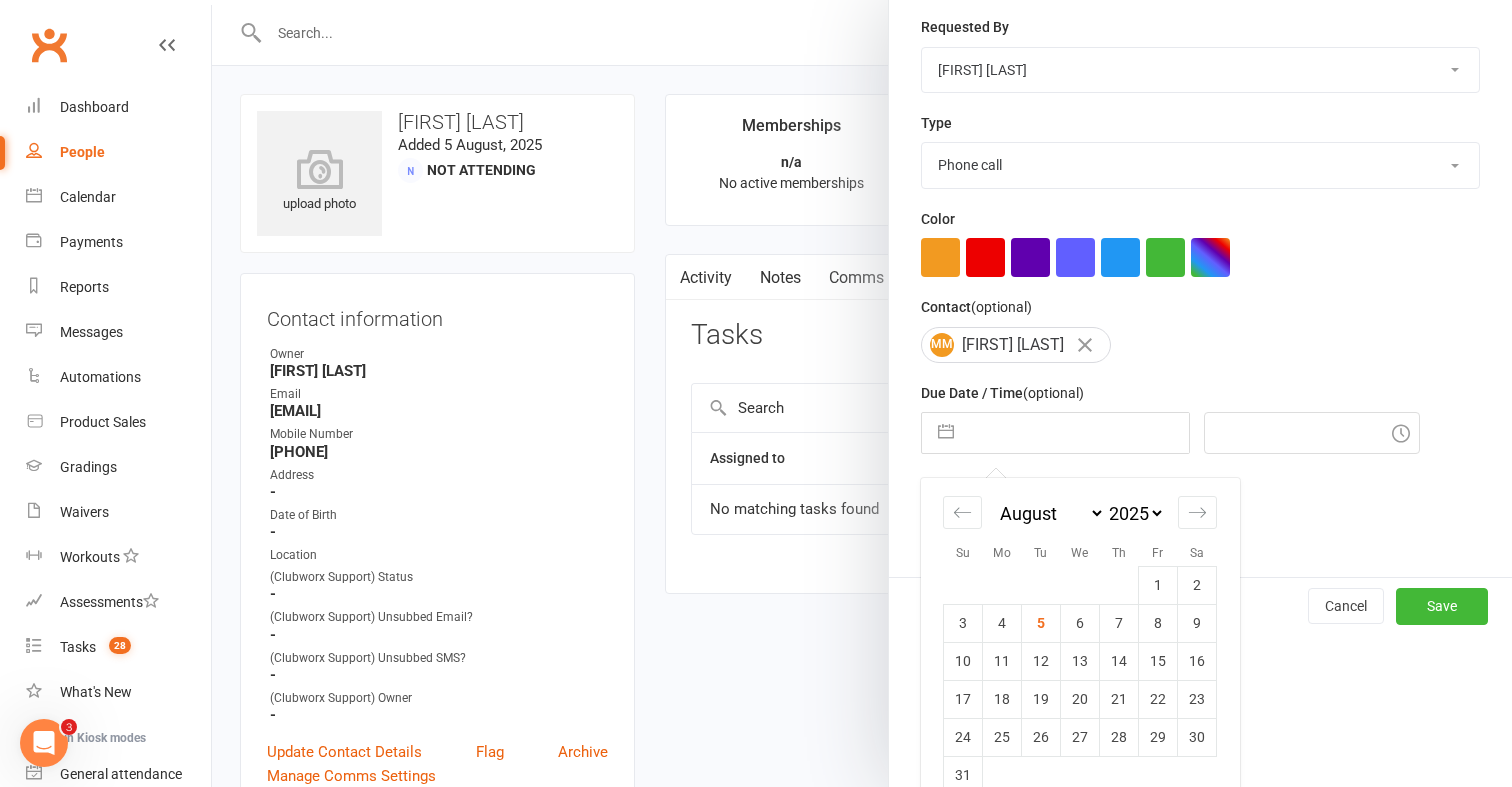 scroll, scrollTop: 381, scrollLeft: 0, axis: vertical 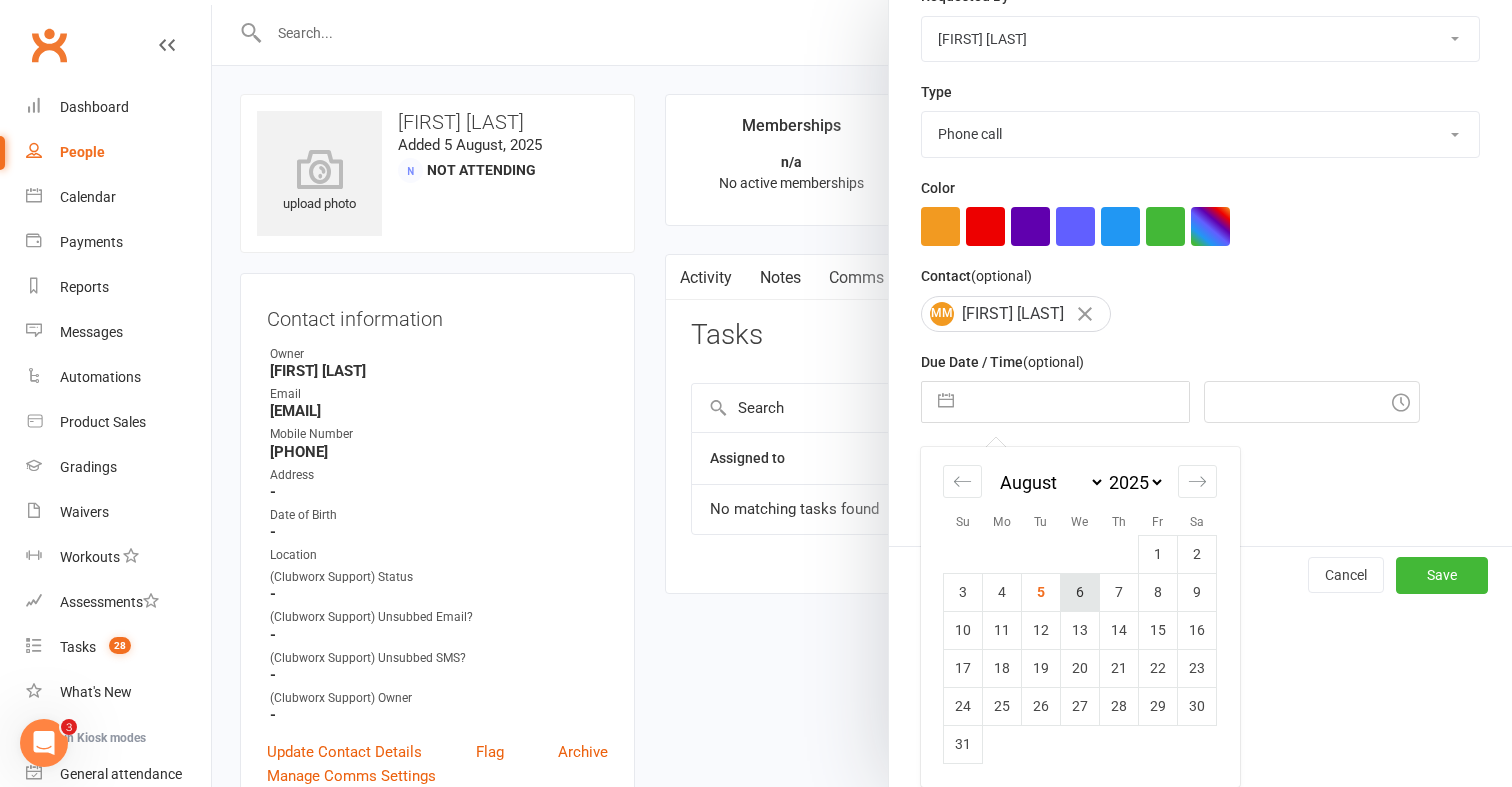 click on "6" at bounding box center [1080, 592] 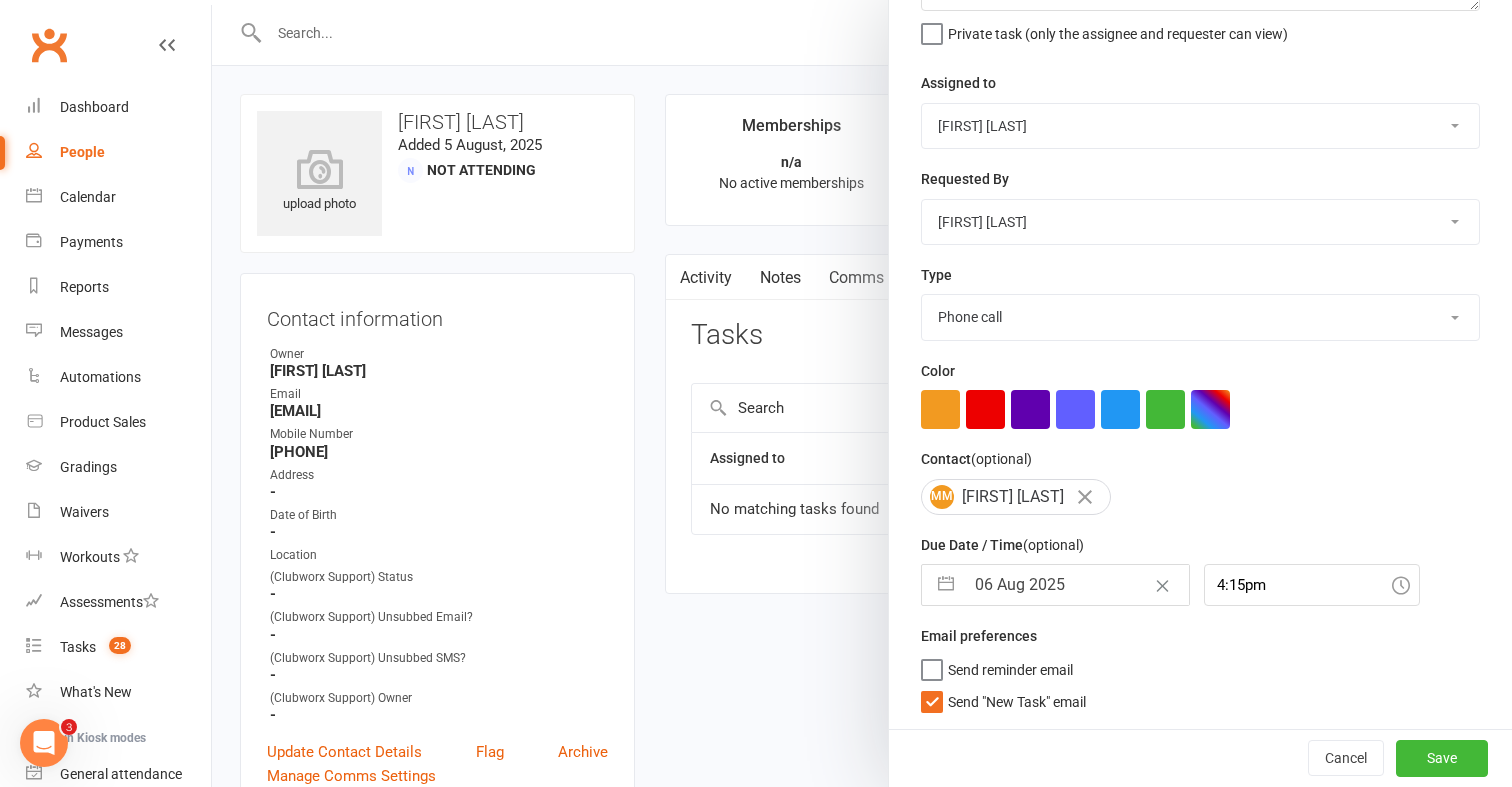 scroll, scrollTop: 199, scrollLeft: 0, axis: vertical 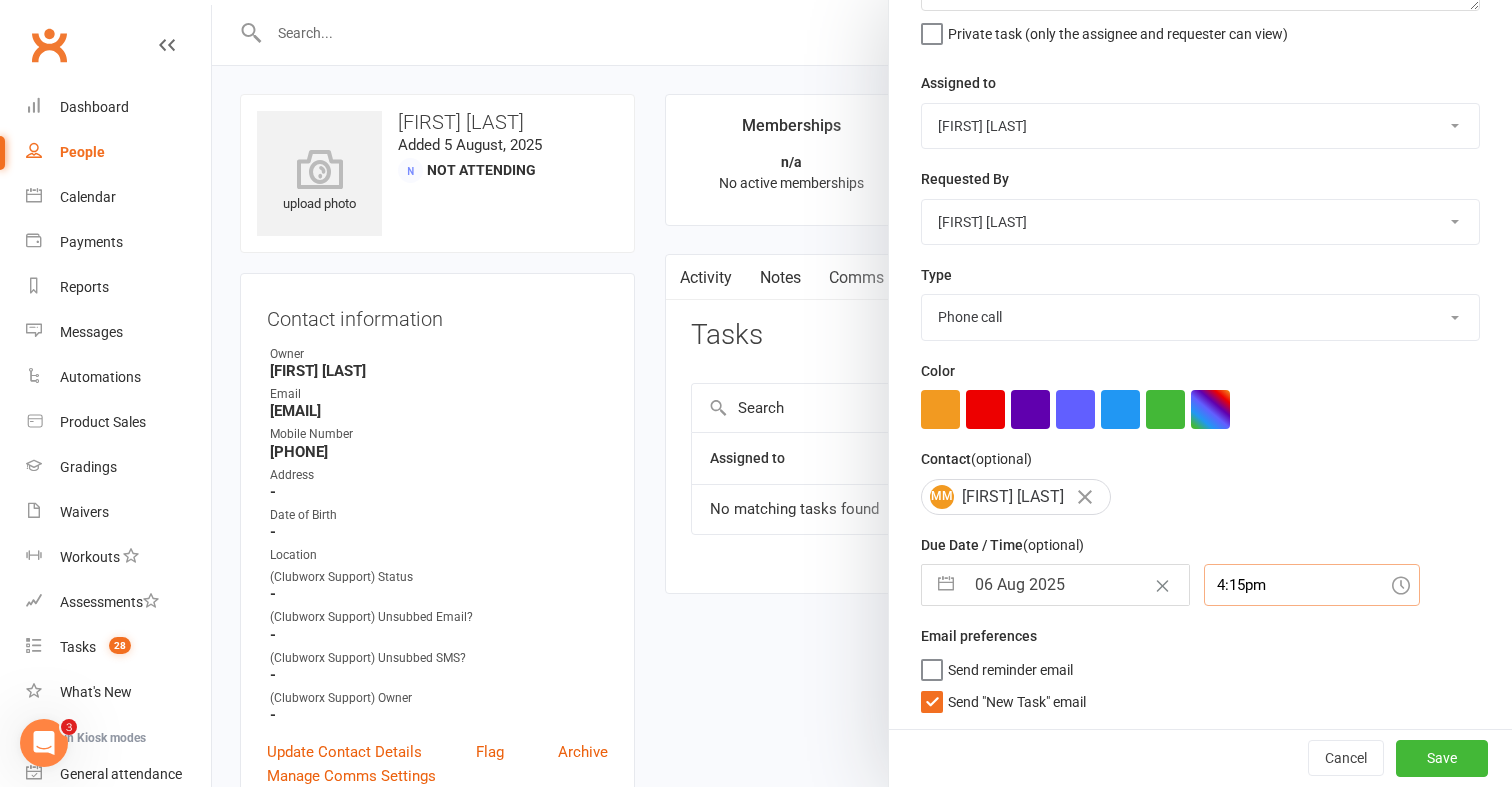 click on "4:15pm" at bounding box center [1312, 585] 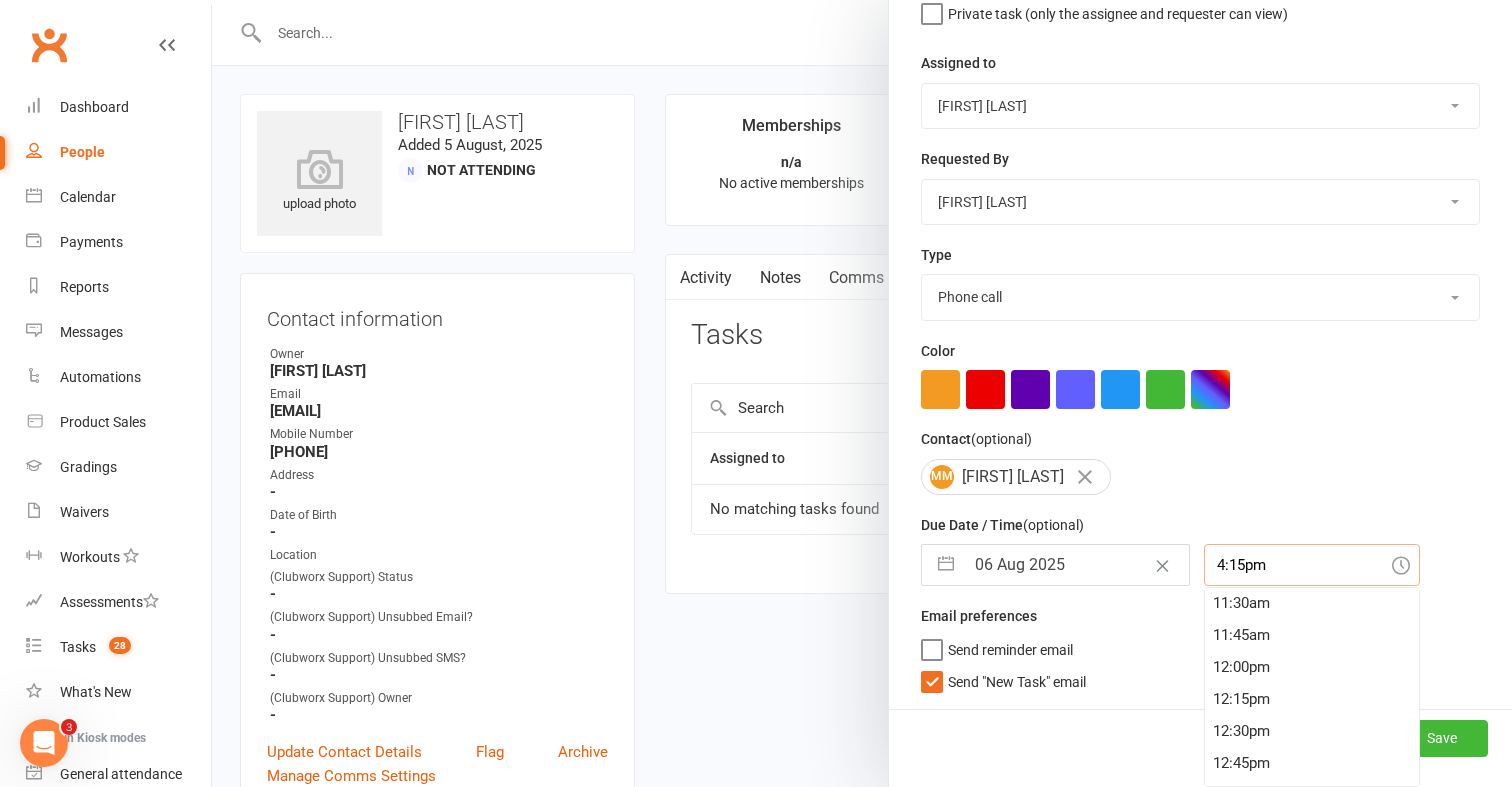 scroll, scrollTop: 1456, scrollLeft: 0, axis: vertical 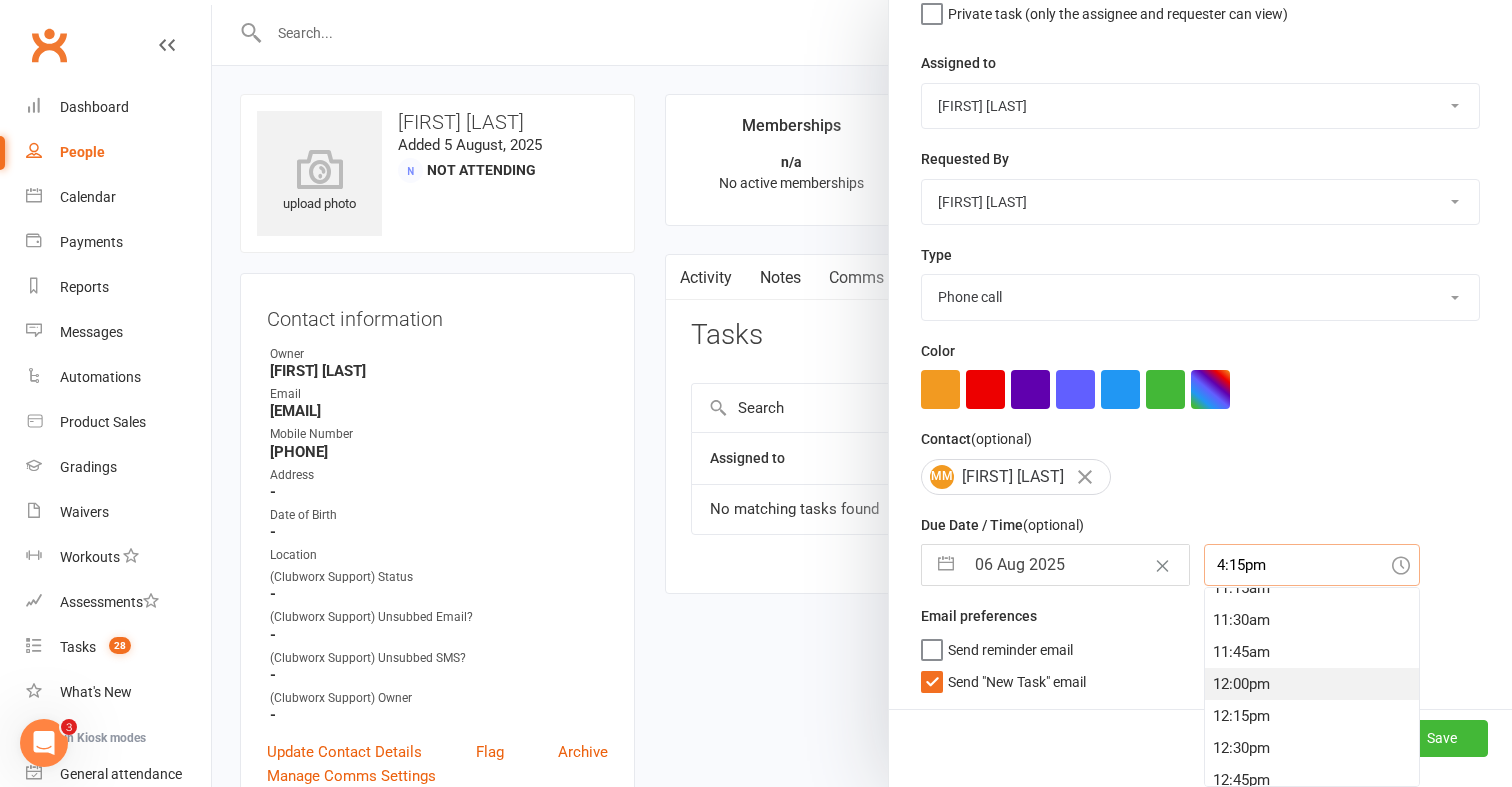 click on "12:00pm" at bounding box center [1312, 684] 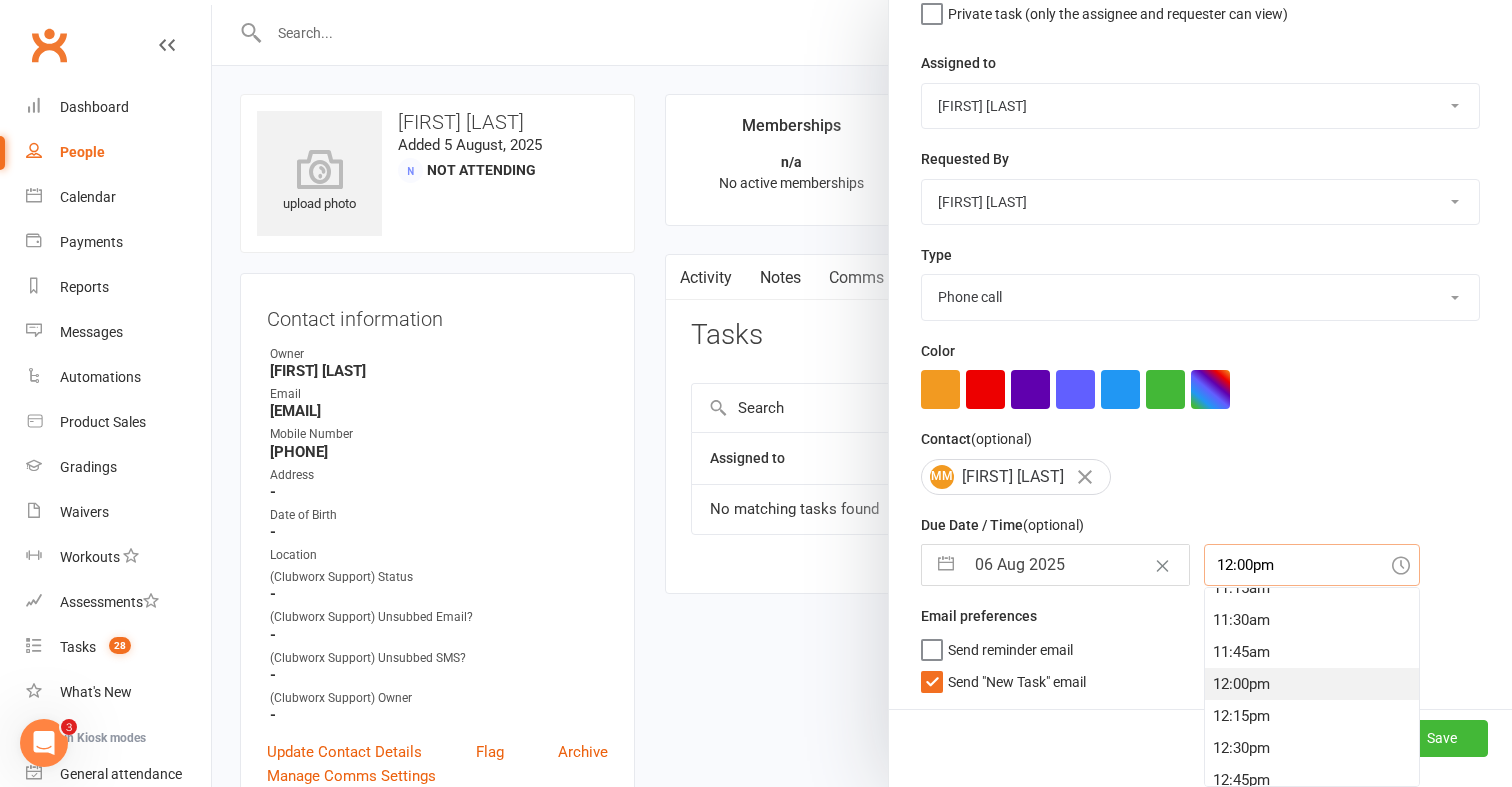 scroll, scrollTop: 199, scrollLeft: 0, axis: vertical 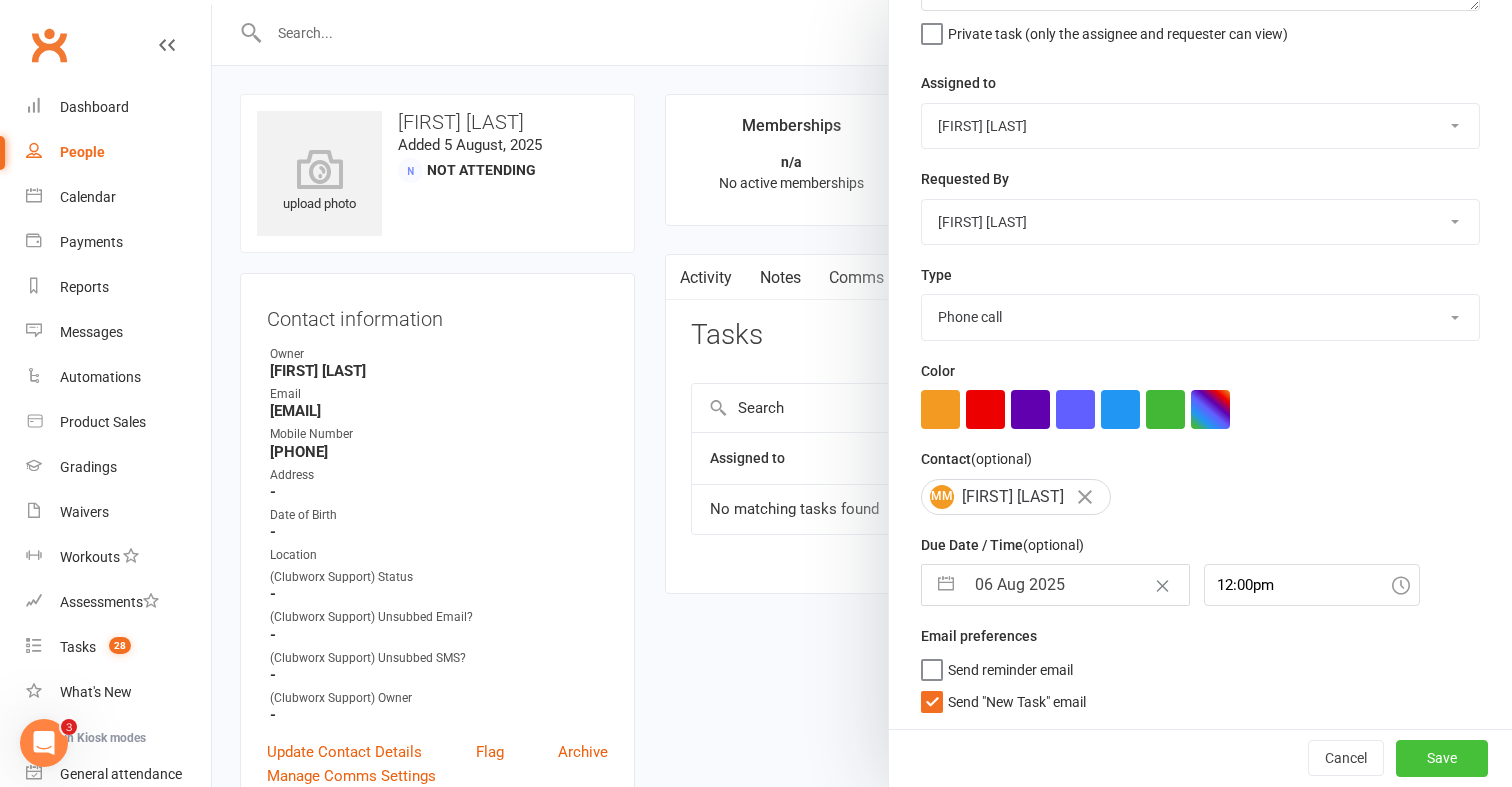 click on "Save" at bounding box center (1442, 758) 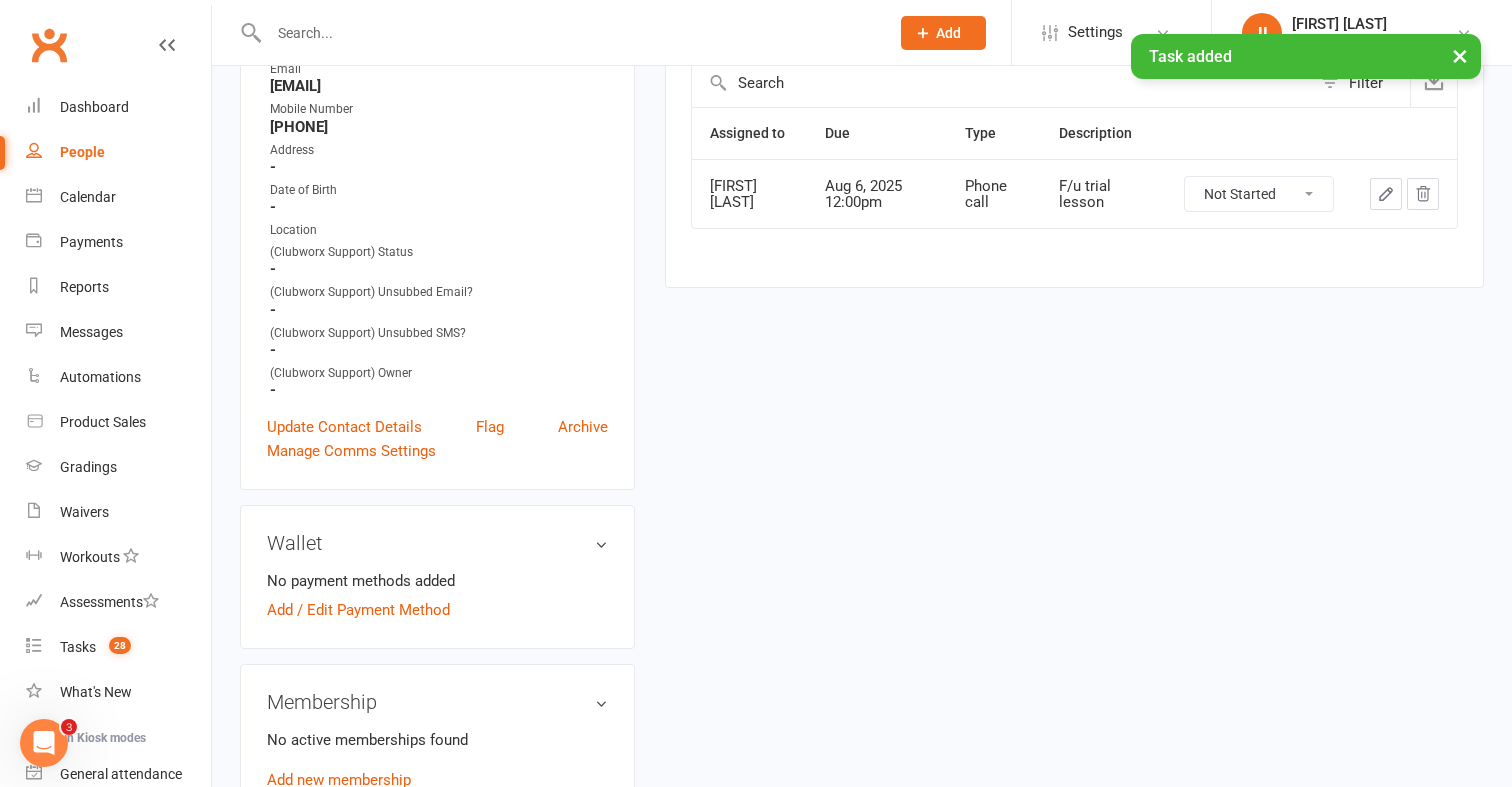 scroll, scrollTop: 0, scrollLeft: 0, axis: both 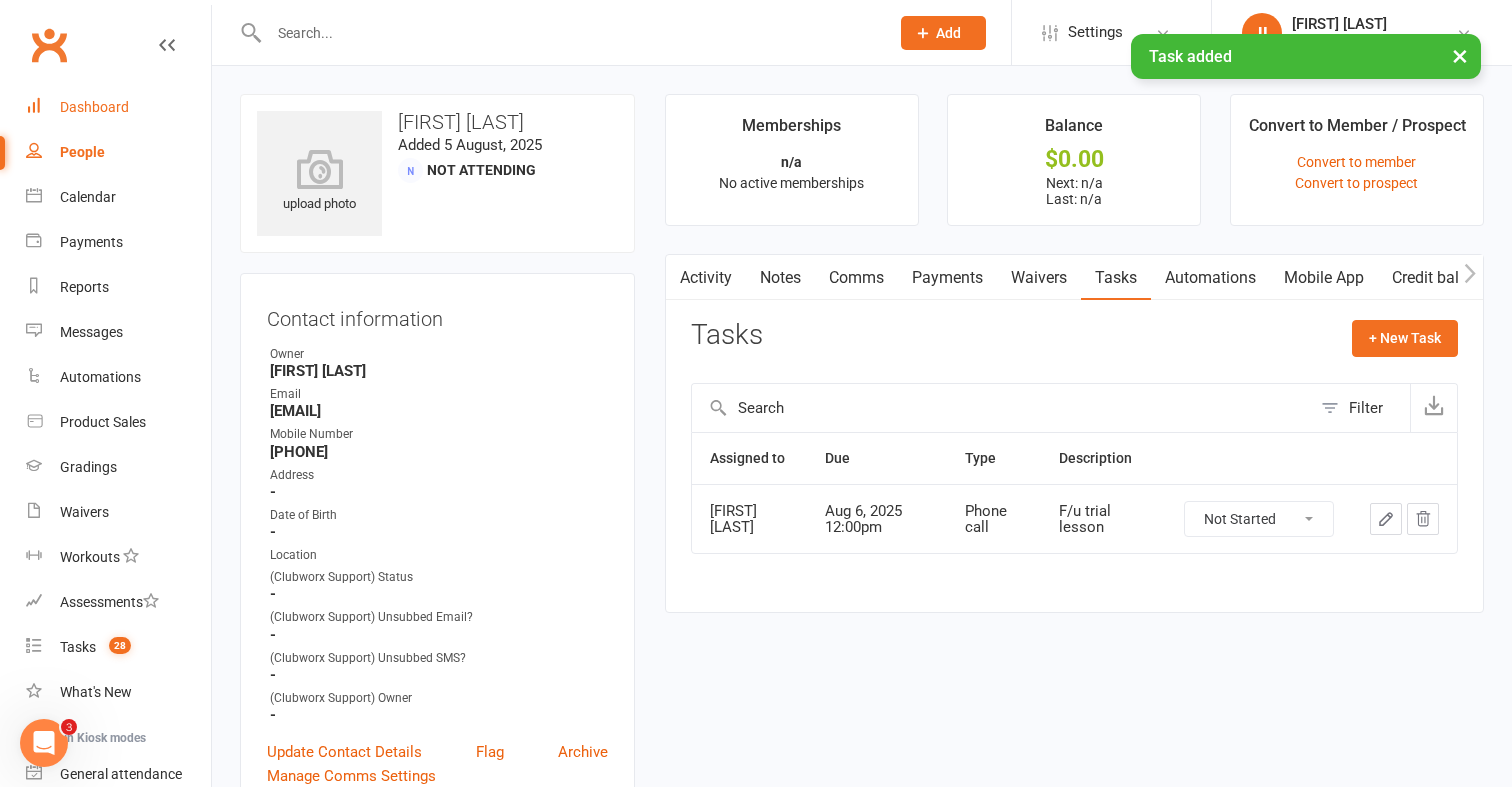 click on "Dashboard" at bounding box center [118, 107] 